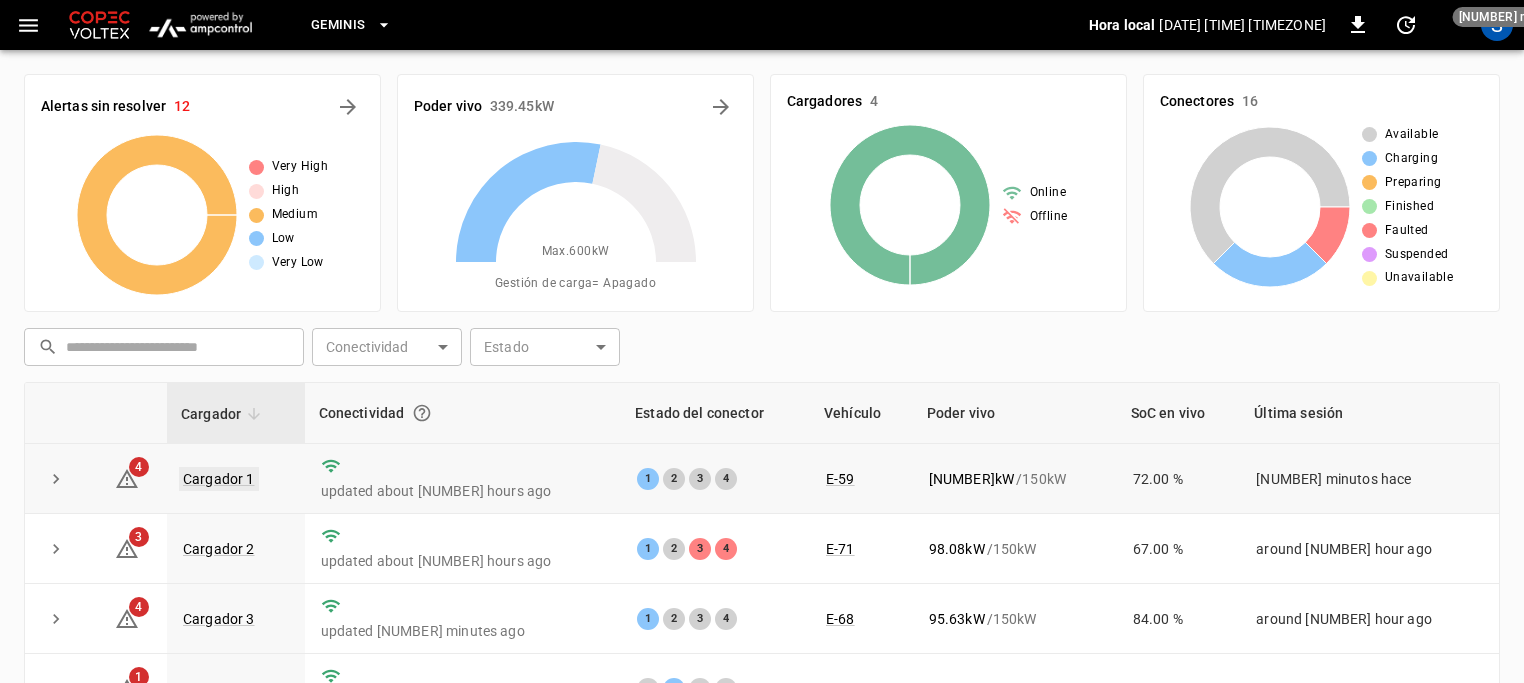 scroll, scrollTop: 200, scrollLeft: 0, axis: vertical 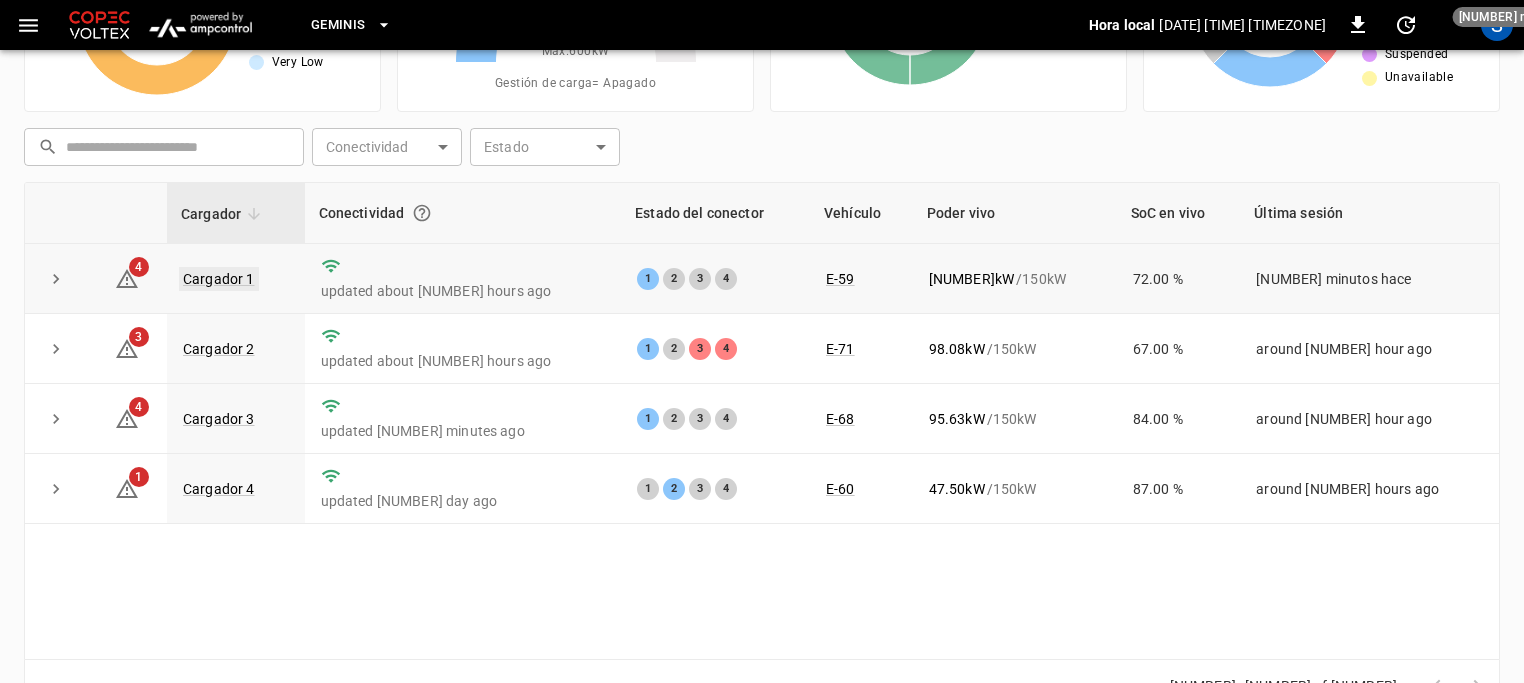 click on "Cargador 1" at bounding box center (219, 279) 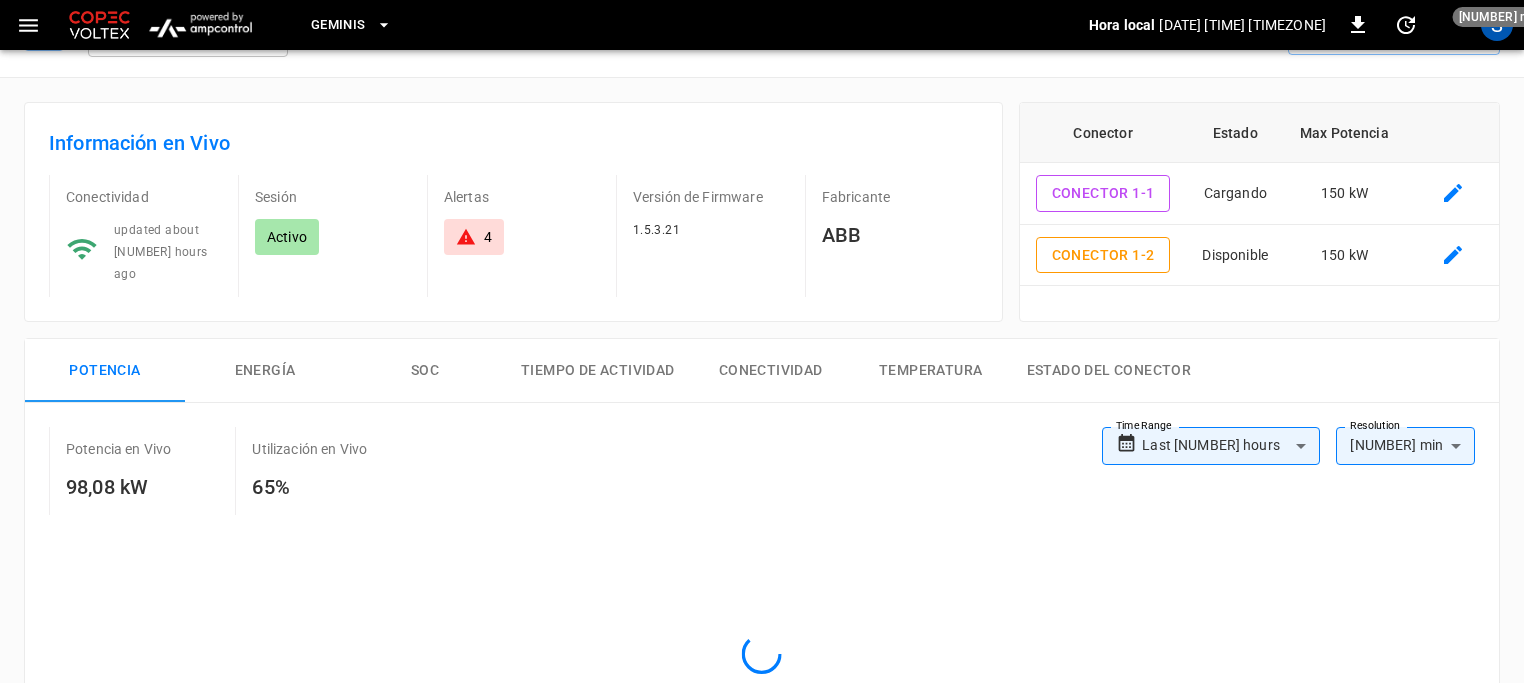 scroll, scrollTop: 0, scrollLeft: 0, axis: both 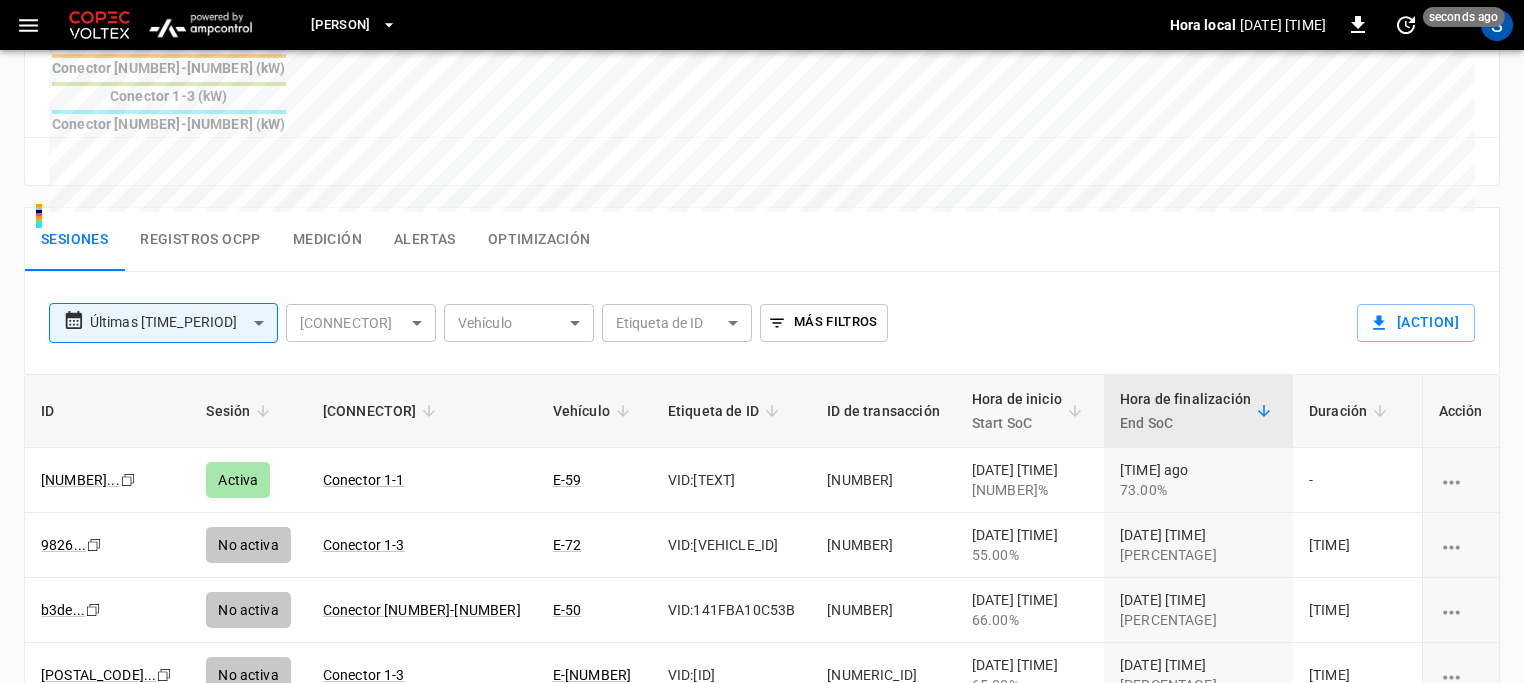 click on "**********" at bounding box center (762, -13) 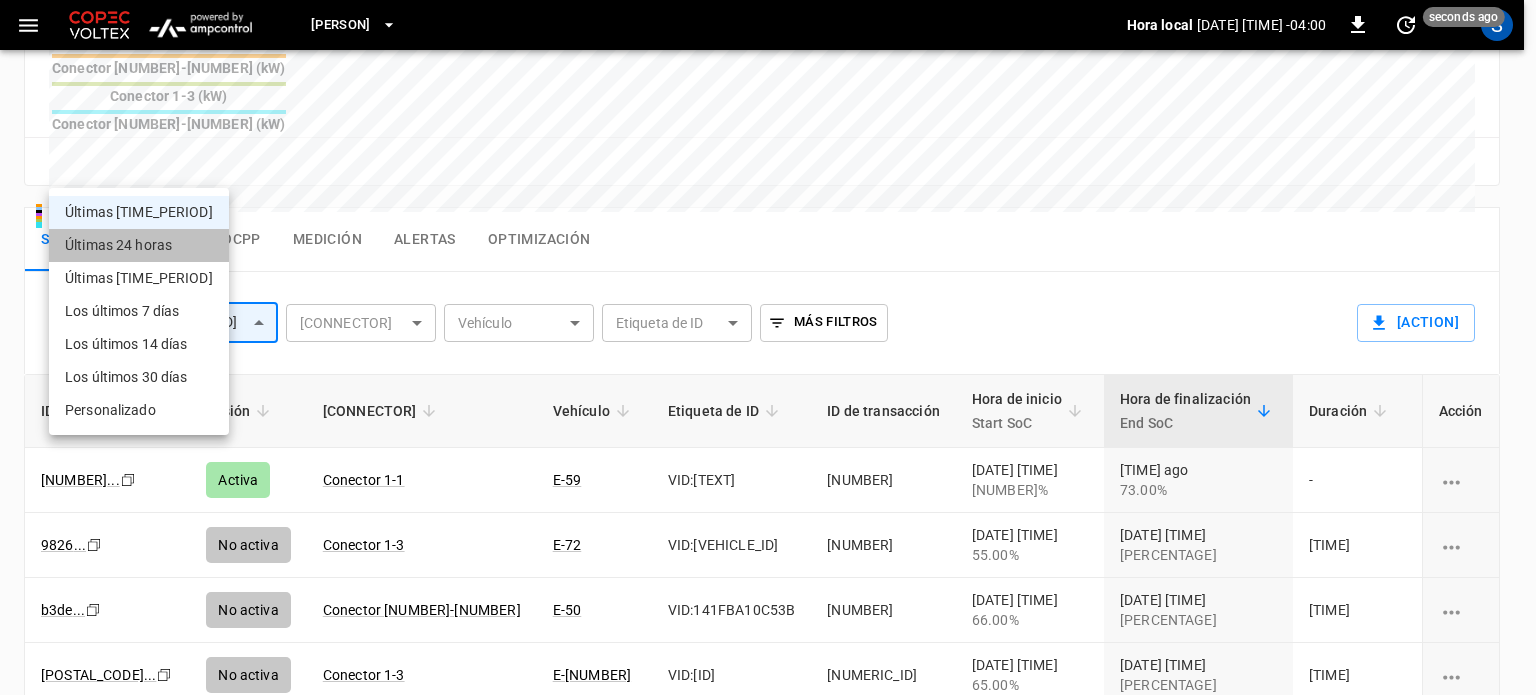 click on "Últimas 24 horas" at bounding box center (139, 245) 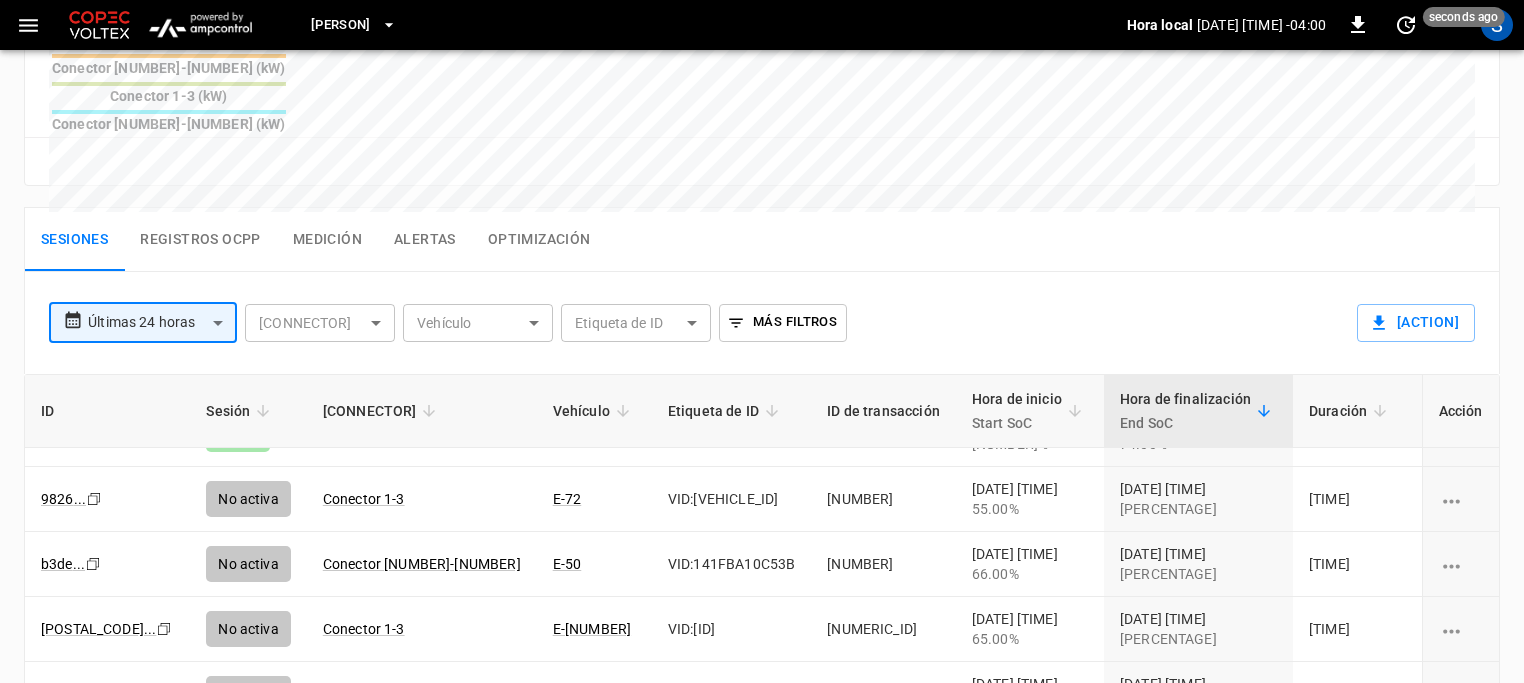 scroll, scrollTop: 0, scrollLeft: 0, axis: both 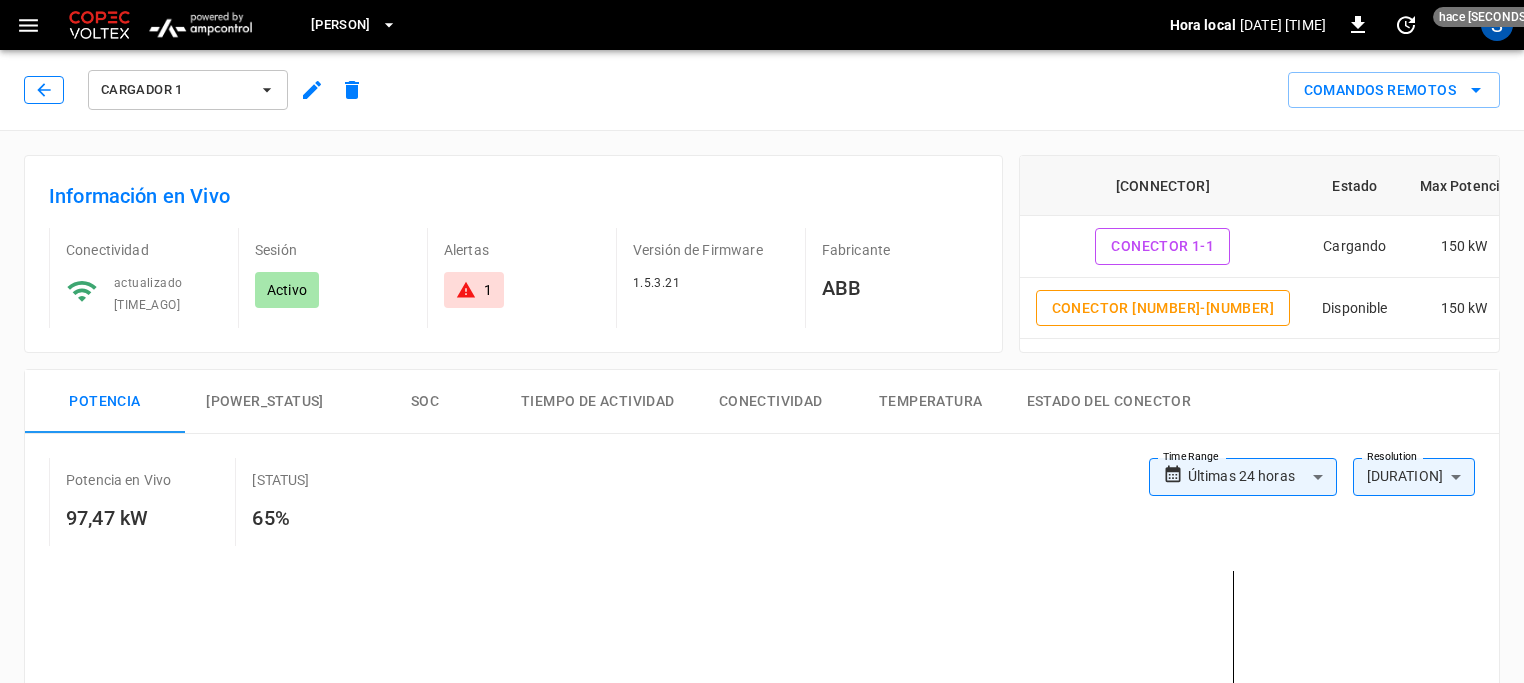 click at bounding box center (44, 90) 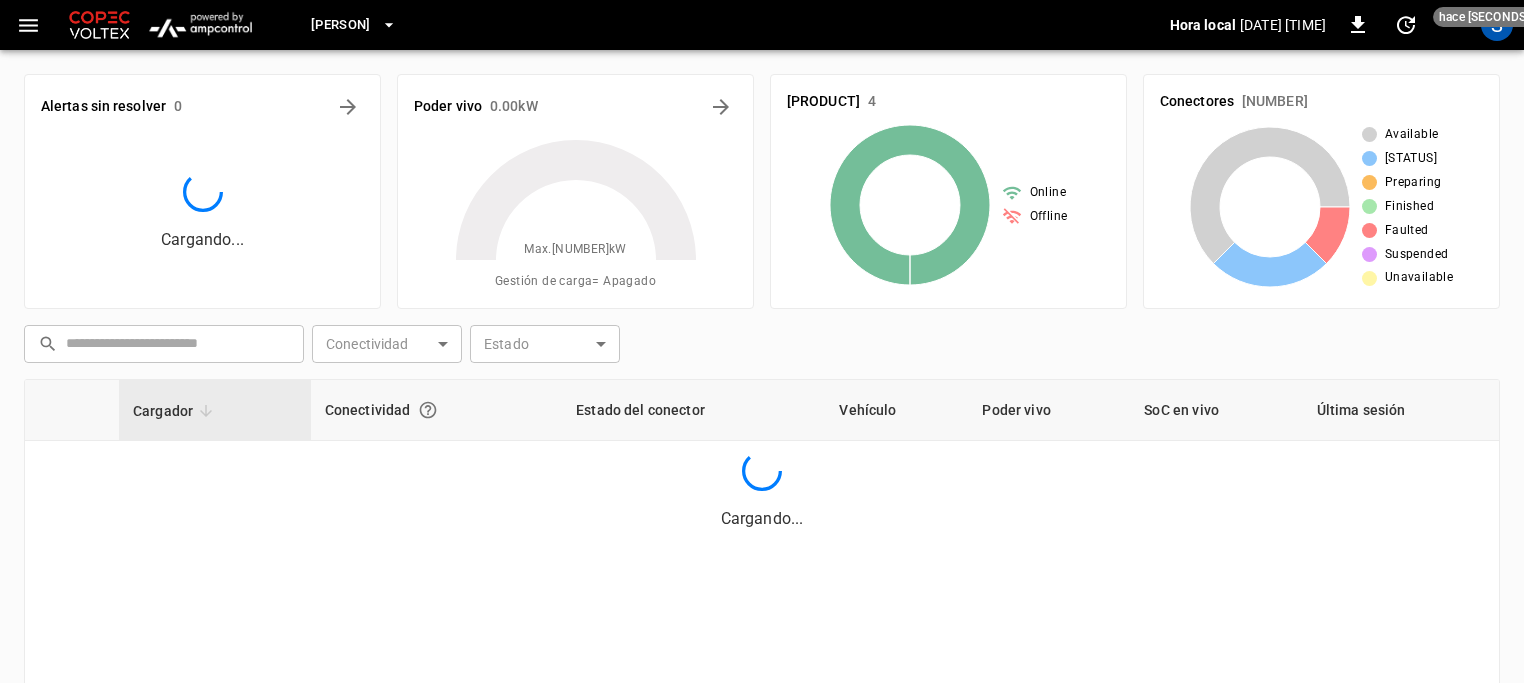 scroll, scrollTop: 200, scrollLeft: 0, axis: vertical 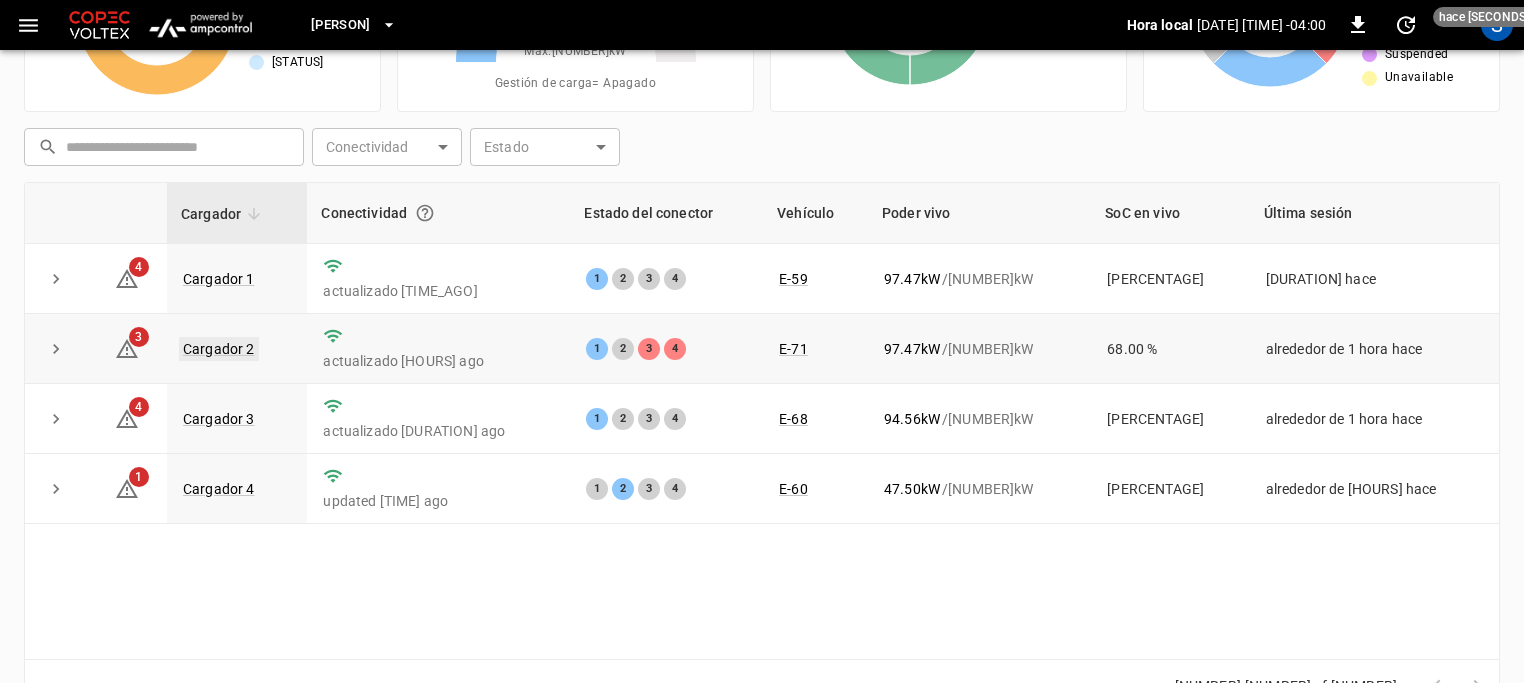 click on "Cargador 2" at bounding box center (219, 349) 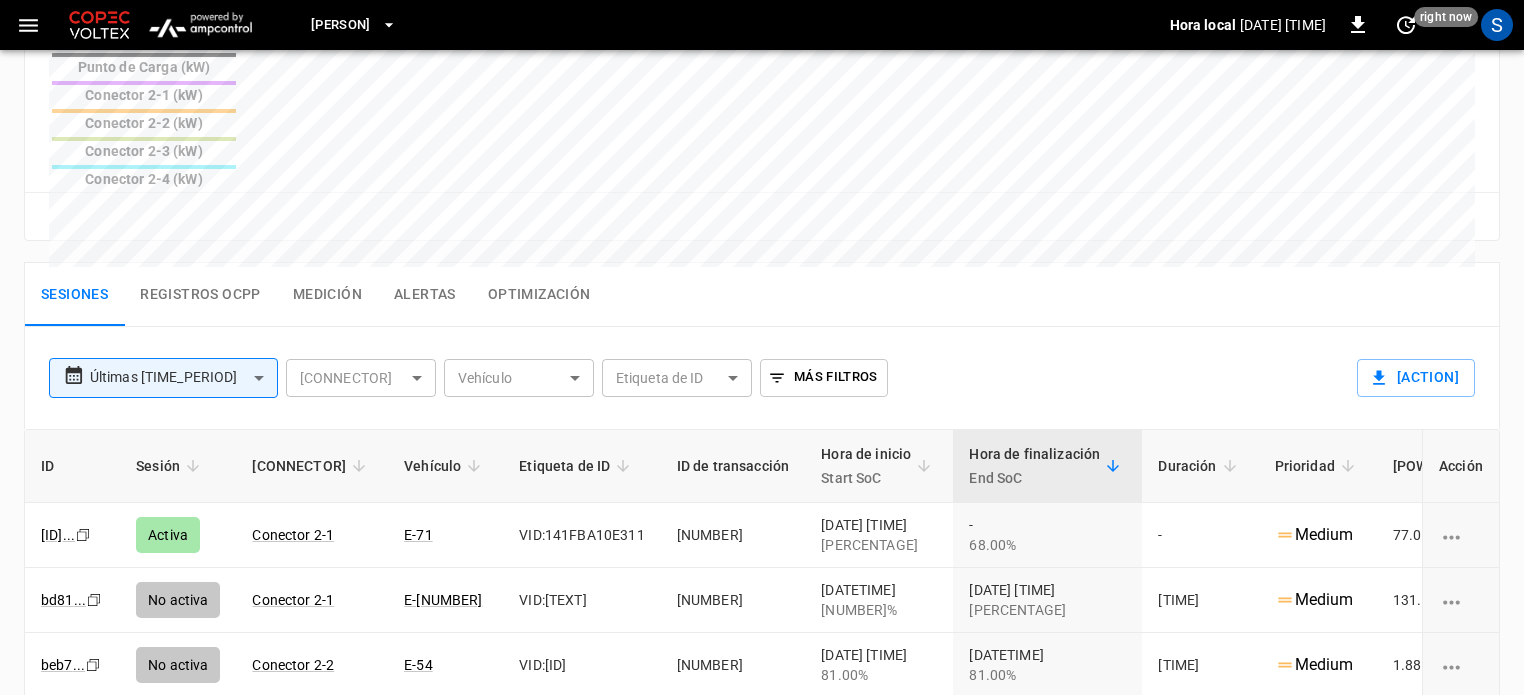 scroll, scrollTop: 1000, scrollLeft: 0, axis: vertical 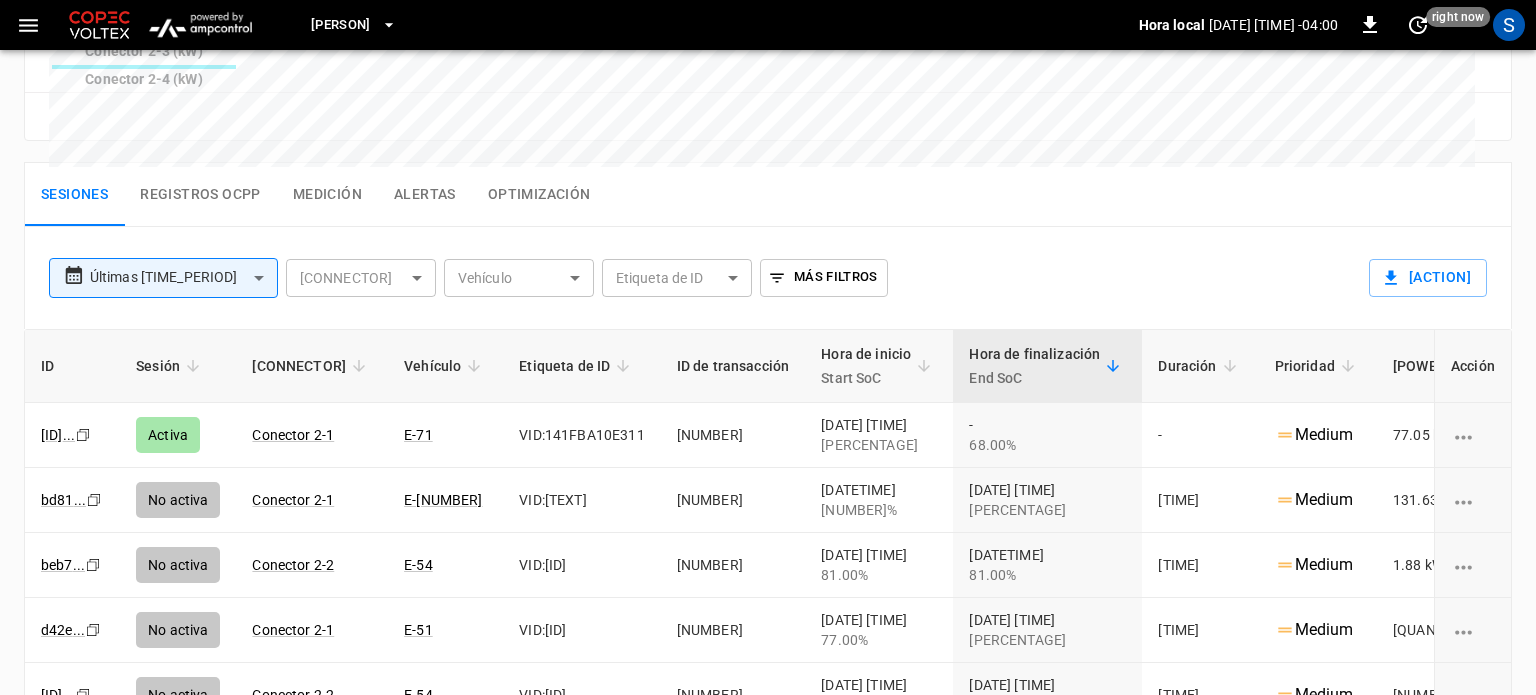 click on "**********" at bounding box center (768, -54) 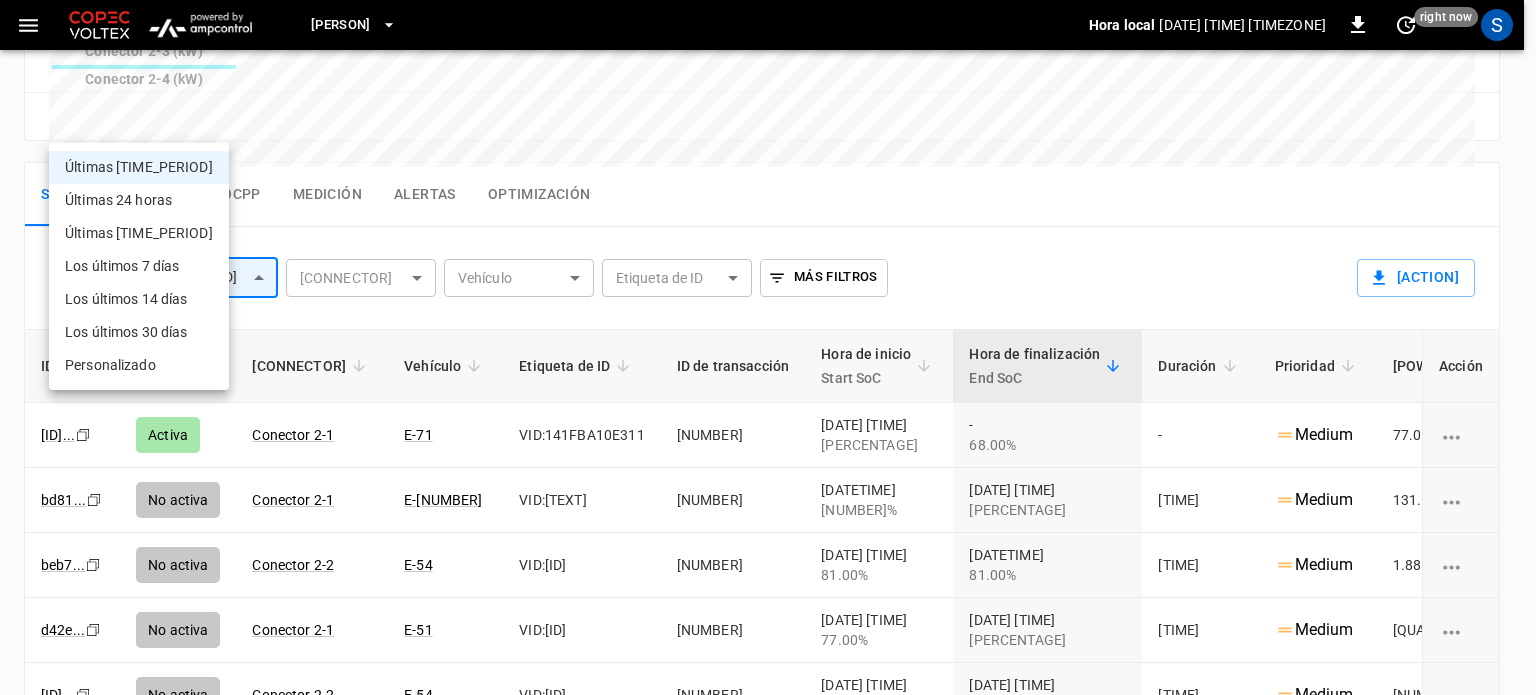 click on "Últimas 24 horas" at bounding box center (139, 200) 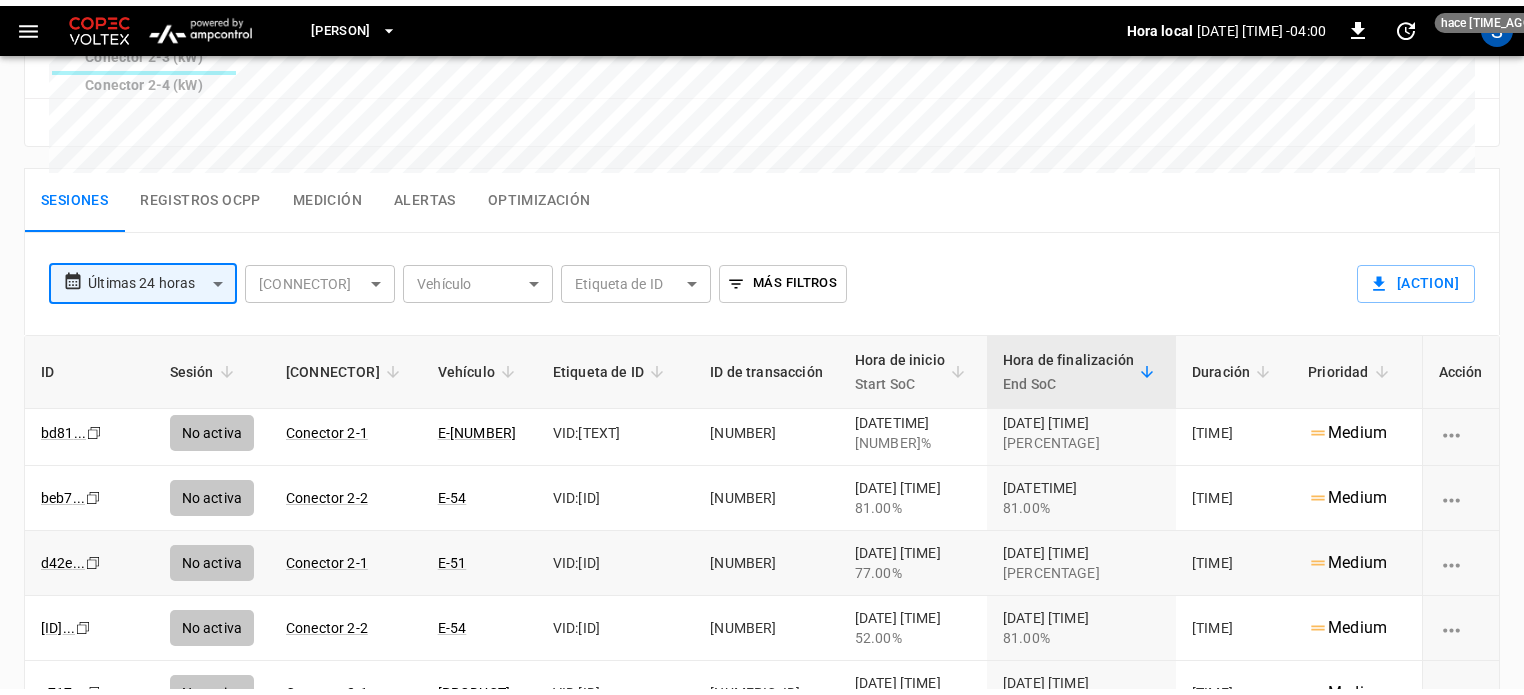 scroll, scrollTop: 0, scrollLeft: 0, axis: both 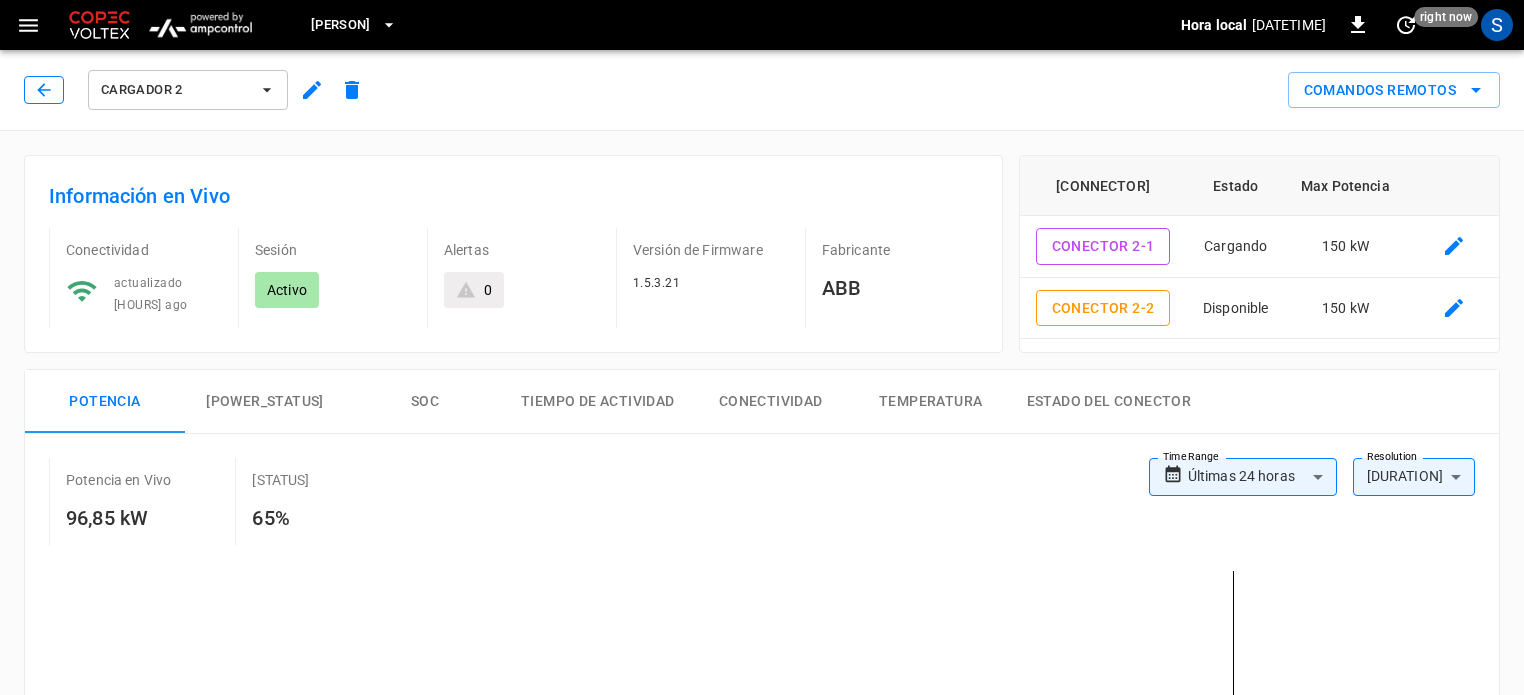 click at bounding box center (44, 90) 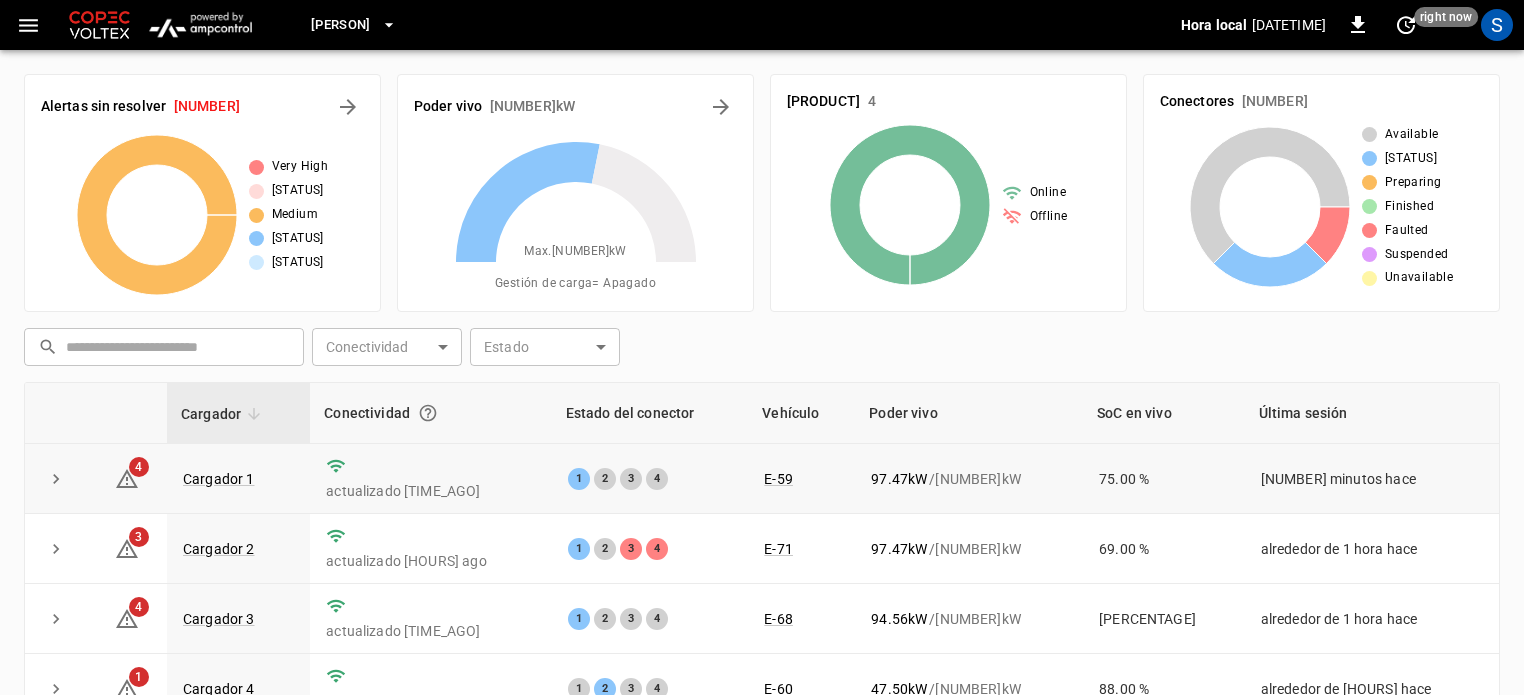 scroll, scrollTop: 200, scrollLeft: 0, axis: vertical 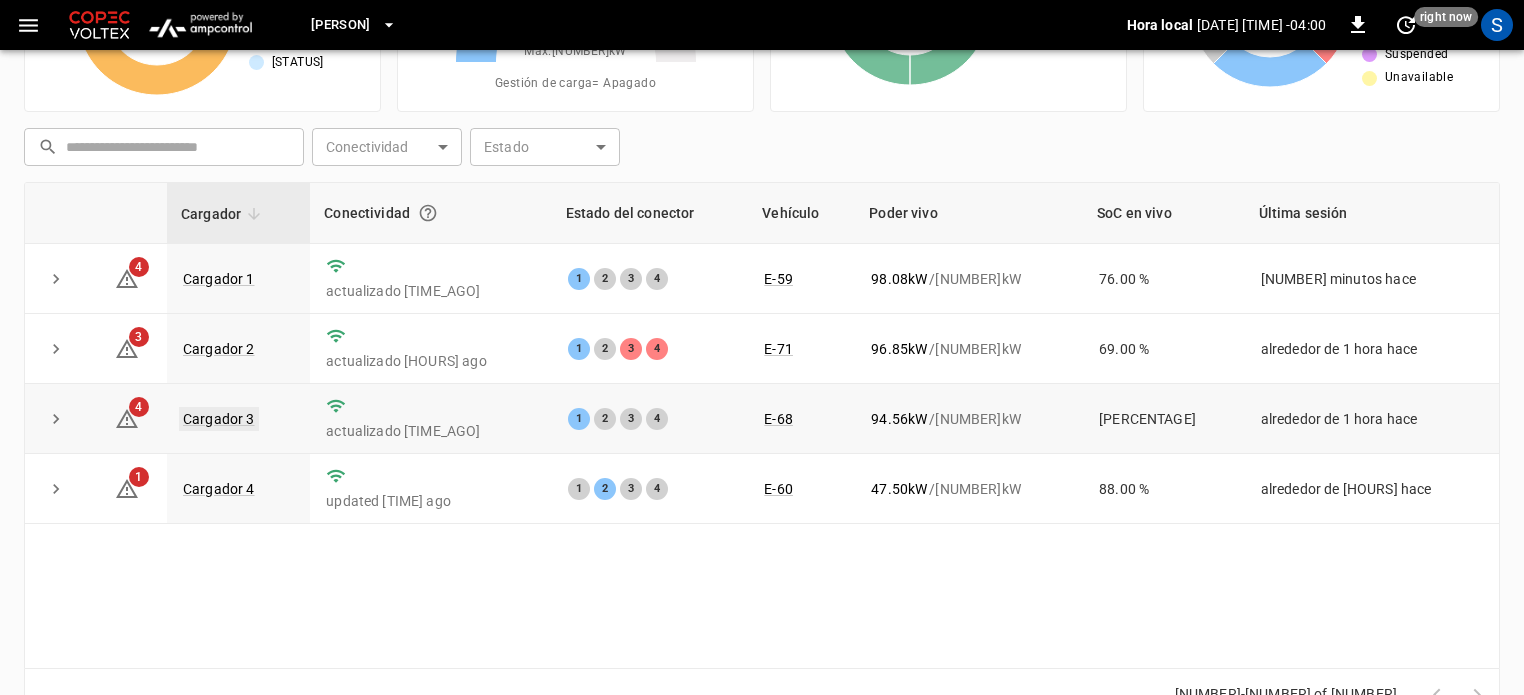 click on "Cargador 3" at bounding box center [219, 419] 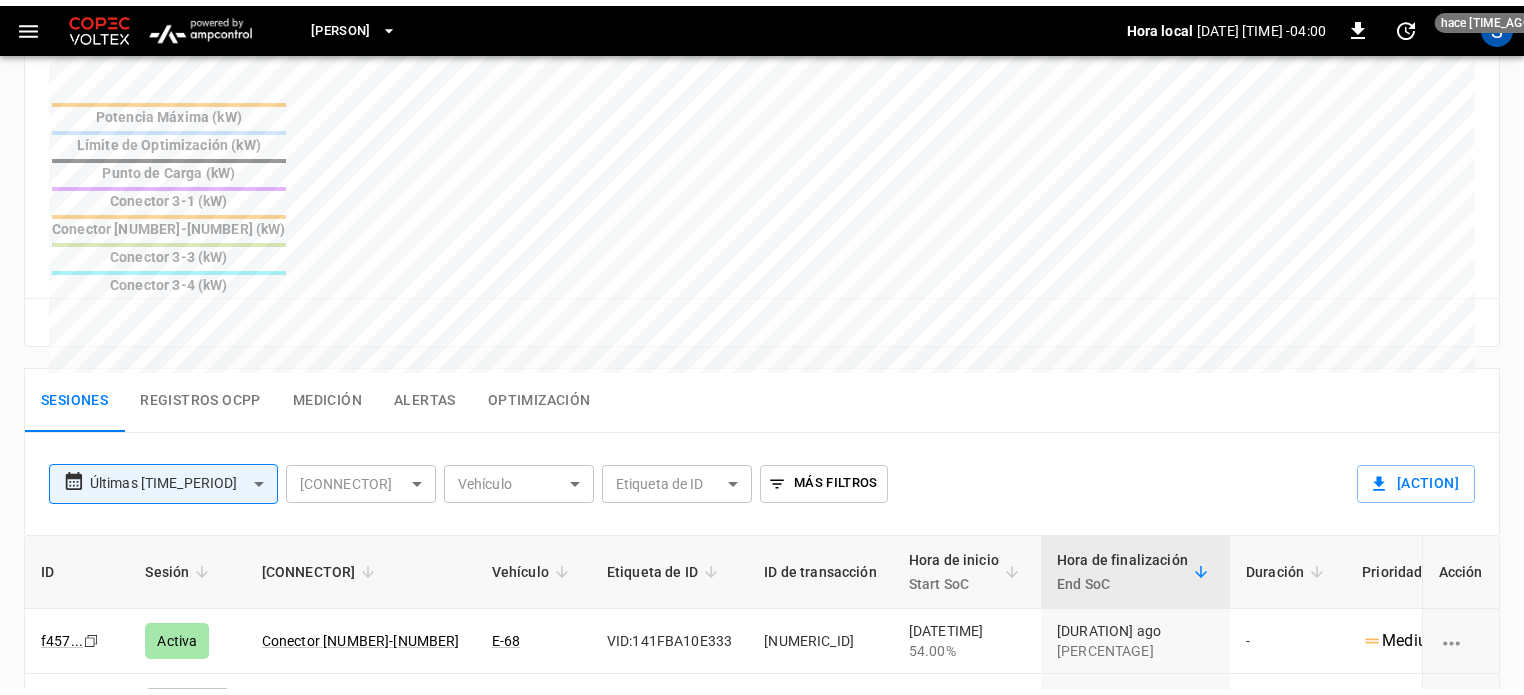 scroll, scrollTop: 900, scrollLeft: 0, axis: vertical 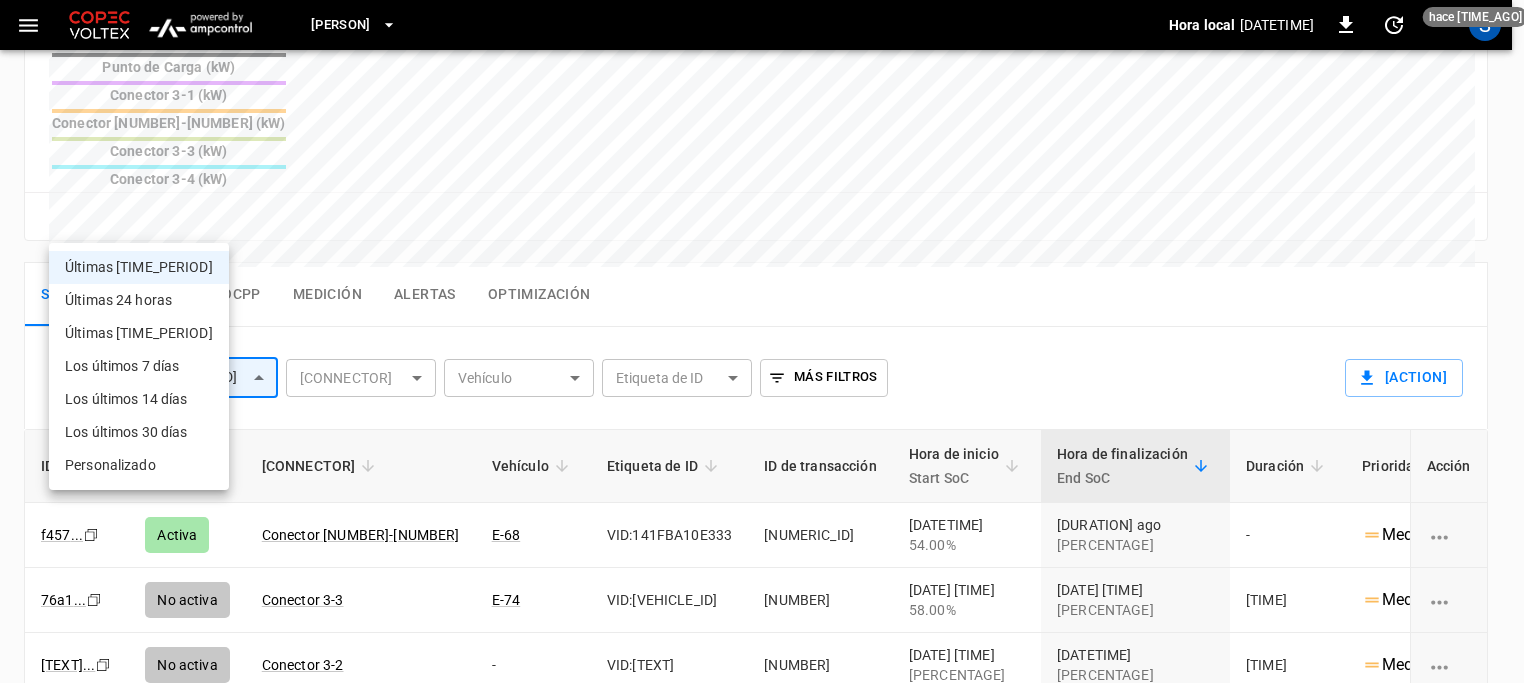 click on "**********" at bounding box center [762, 42] 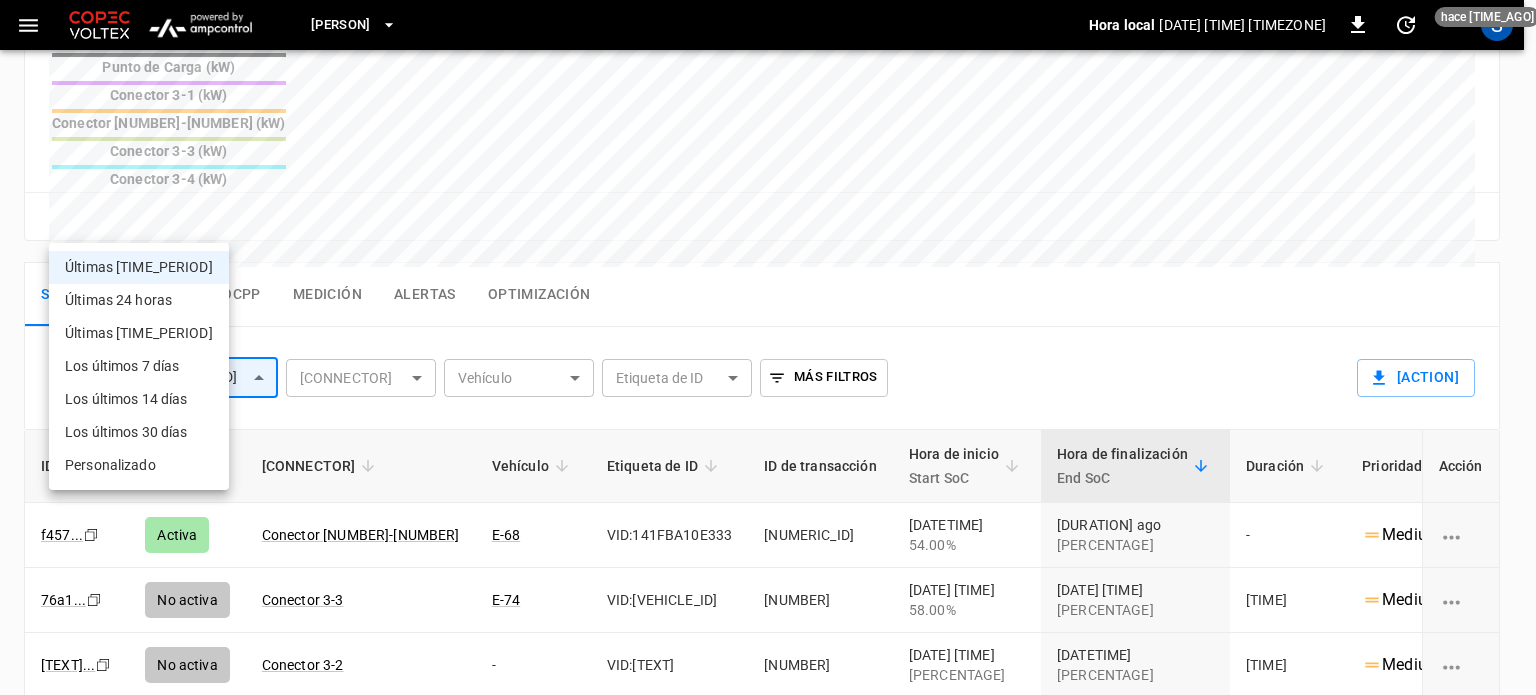 click on "Últimas 24 horas" at bounding box center (139, 300) 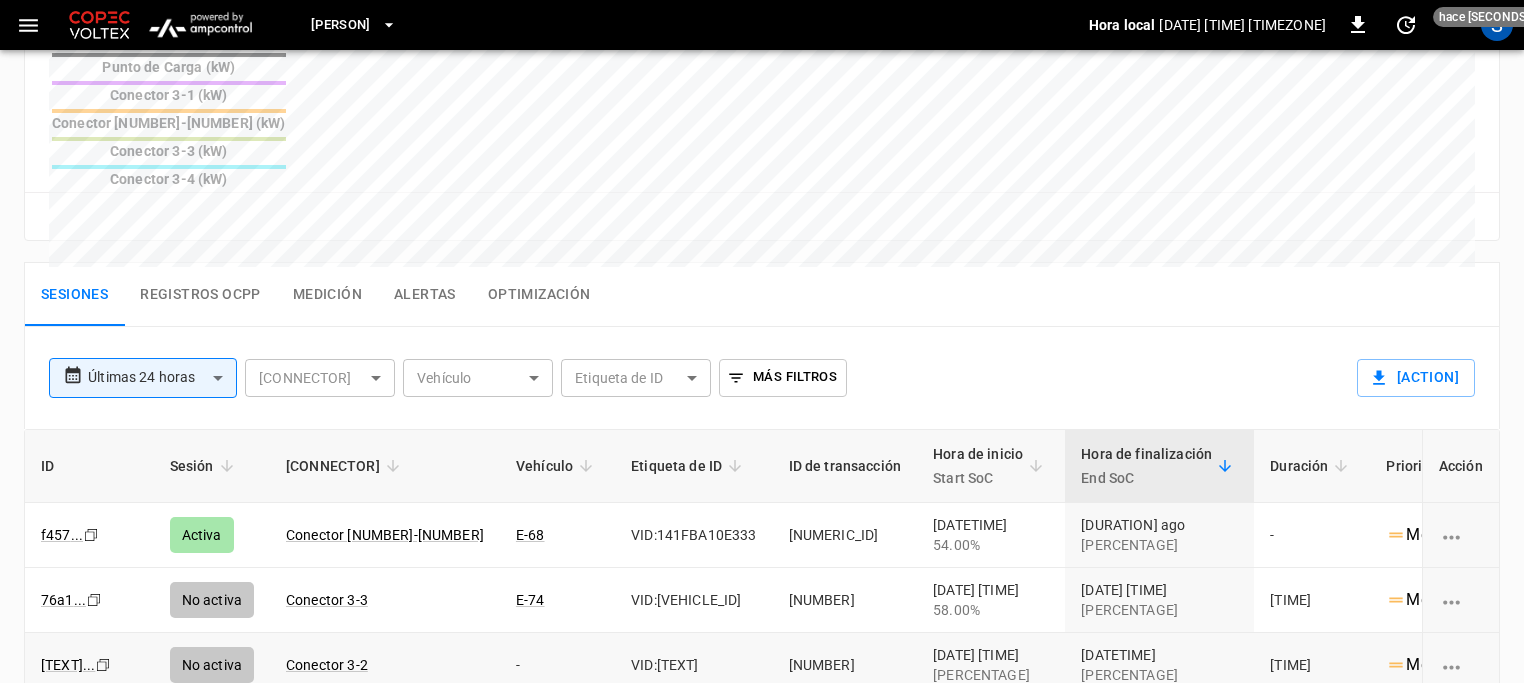 click on "-" at bounding box center [557, 535] 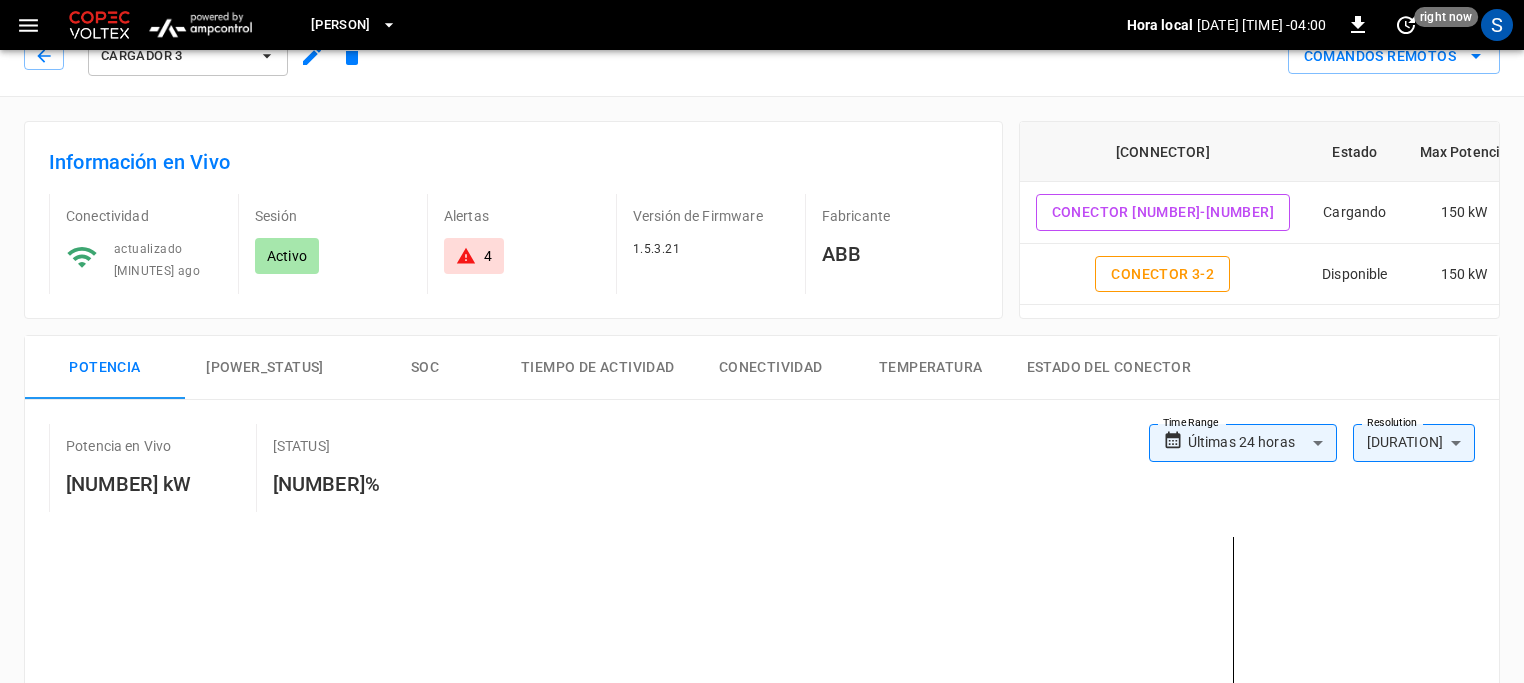 scroll, scrollTop: 0, scrollLeft: 0, axis: both 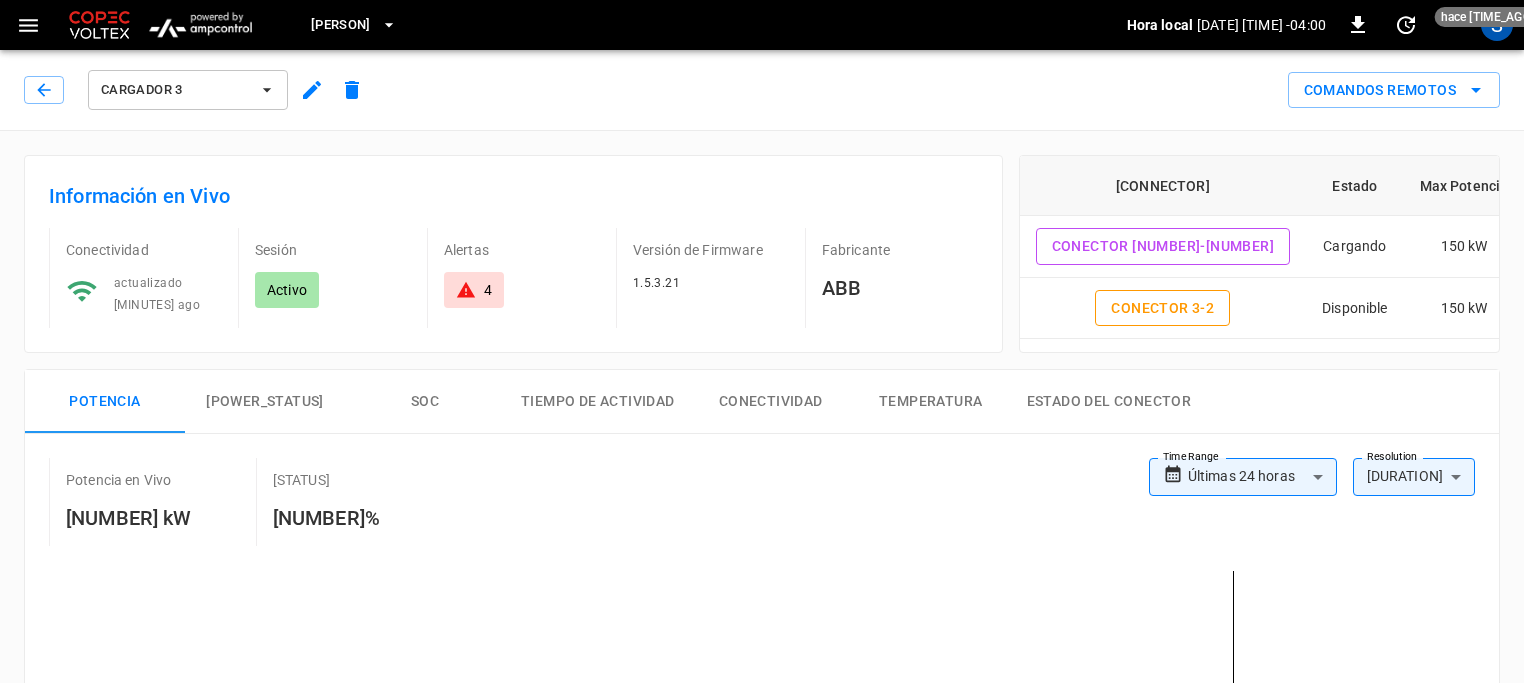 click at bounding box center (44, 90) 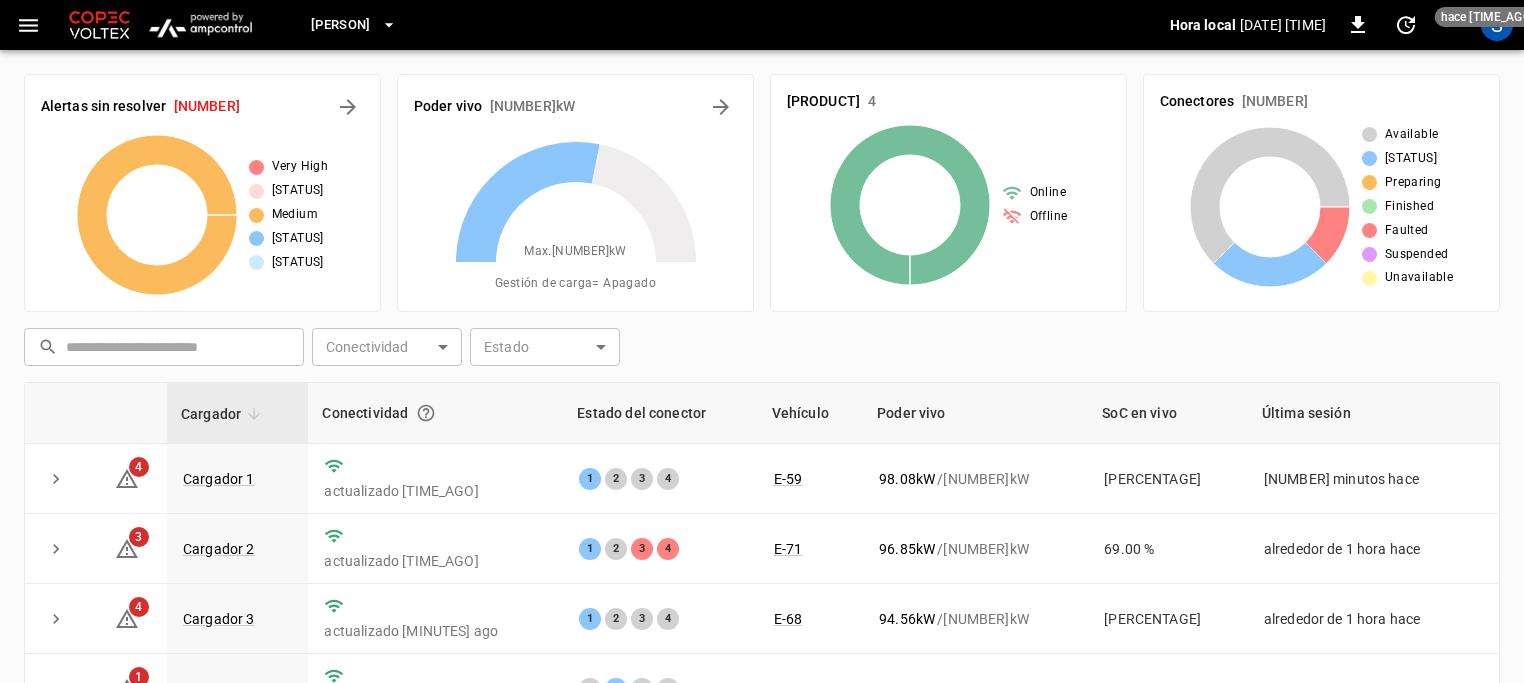 scroll, scrollTop: 200, scrollLeft: 0, axis: vertical 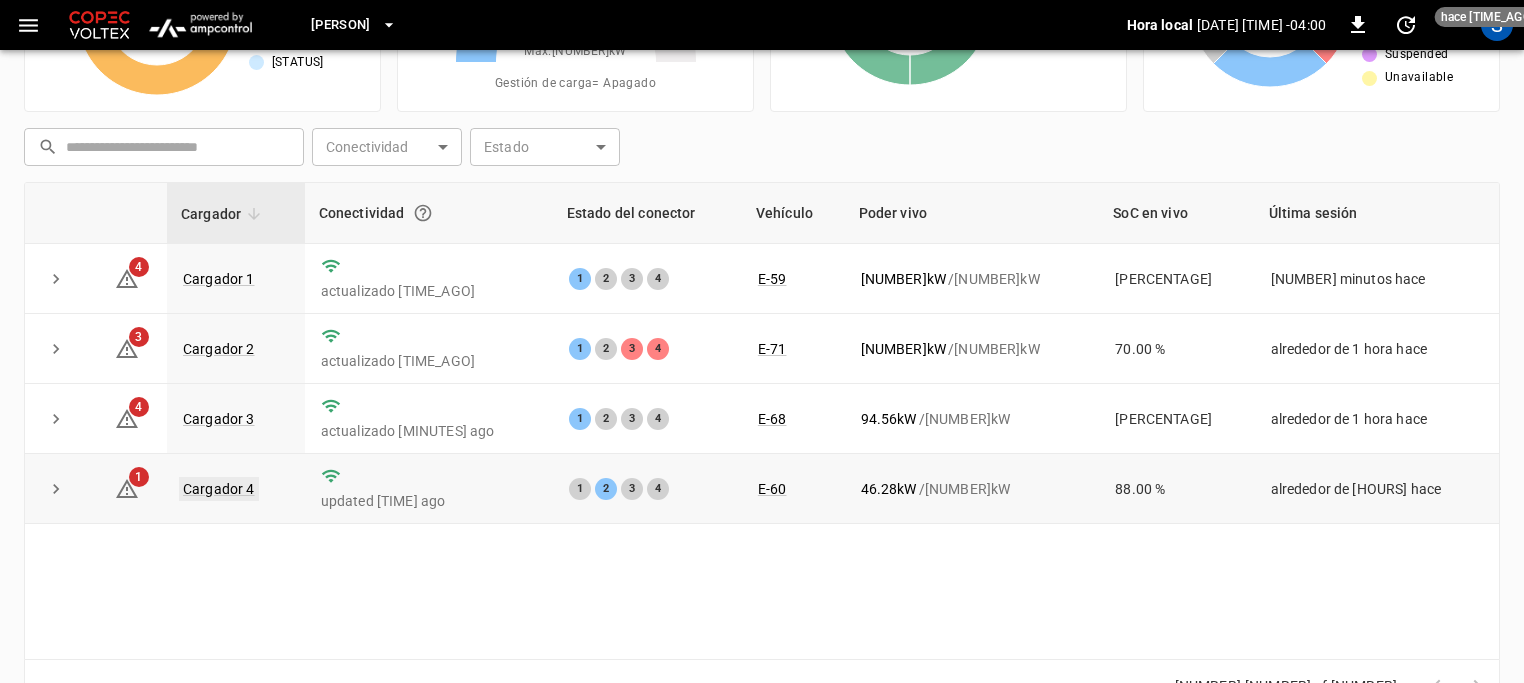 click on "Cargador 4" at bounding box center [219, 489] 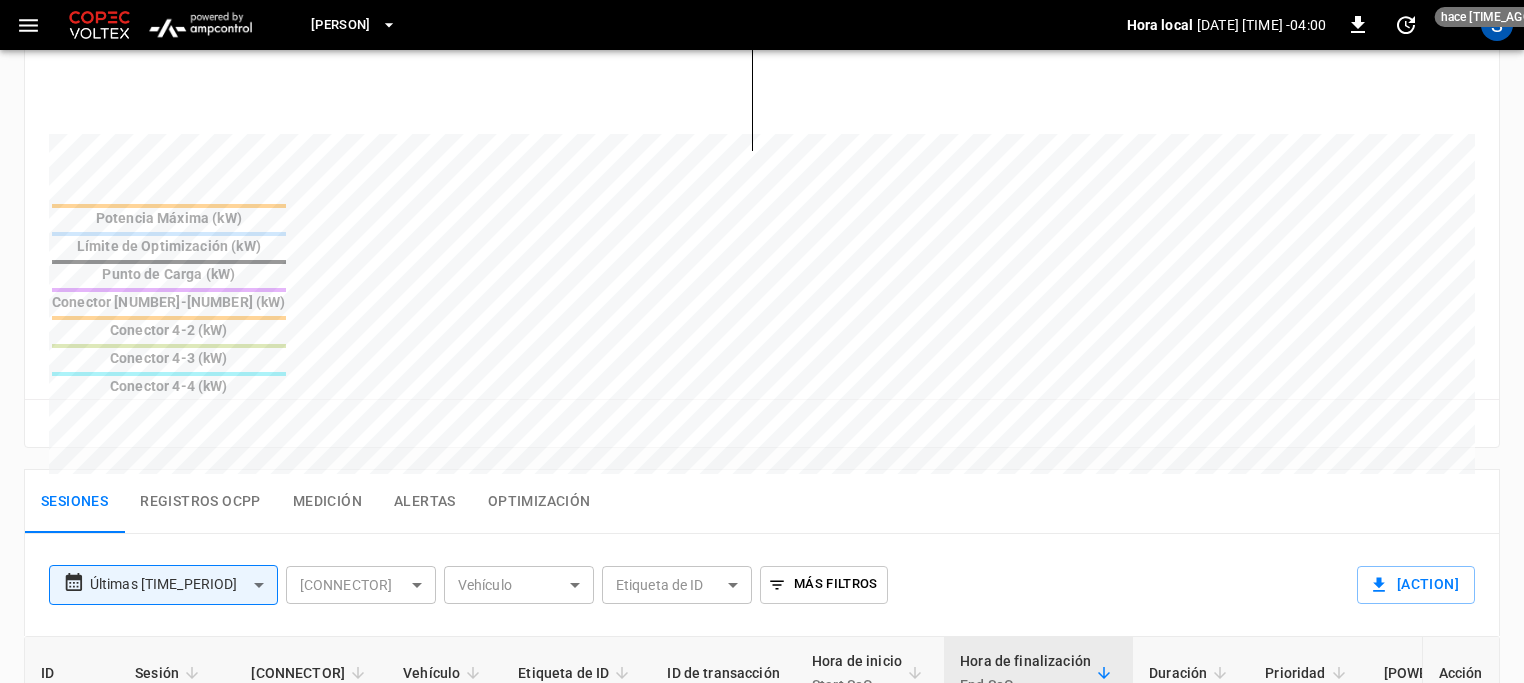 scroll, scrollTop: 800, scrollLeft: 0, axis: vertical 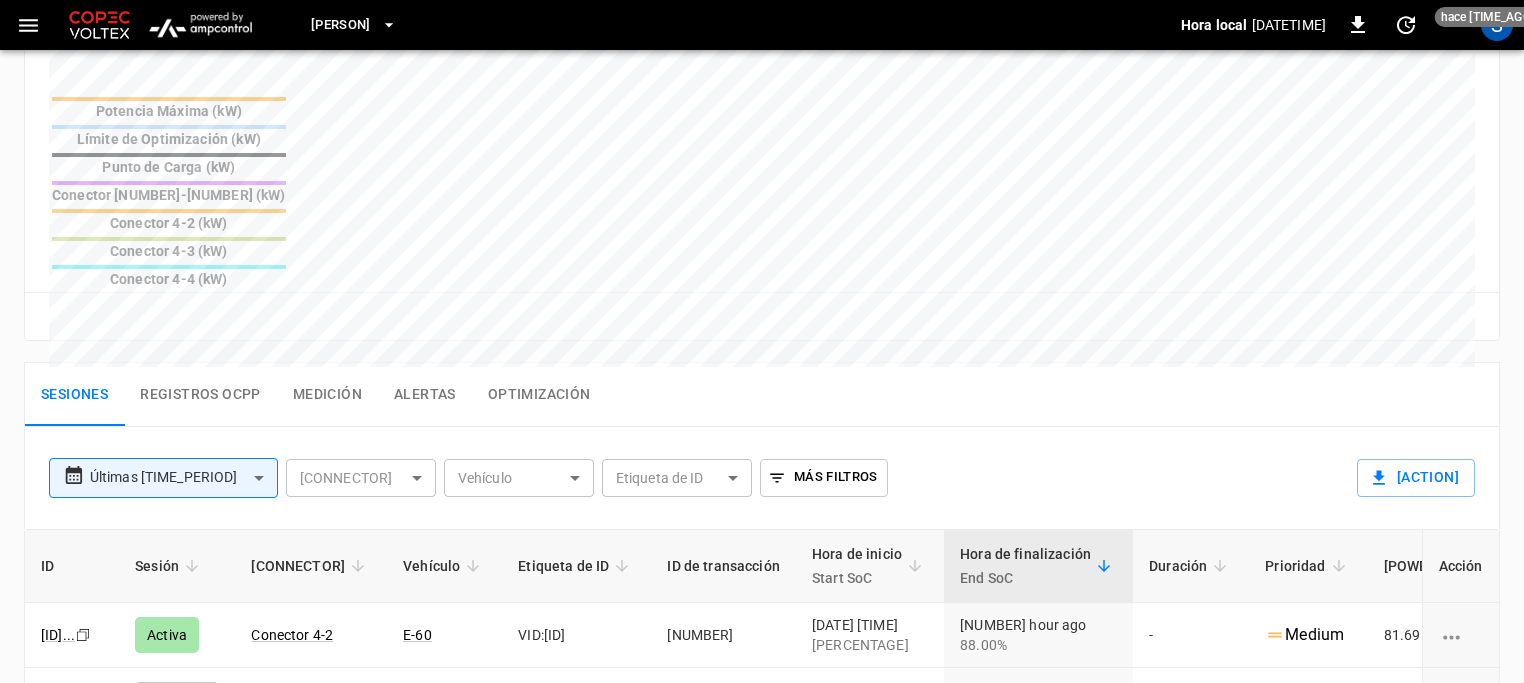 click on "**********" at bounding box center (762, 142) 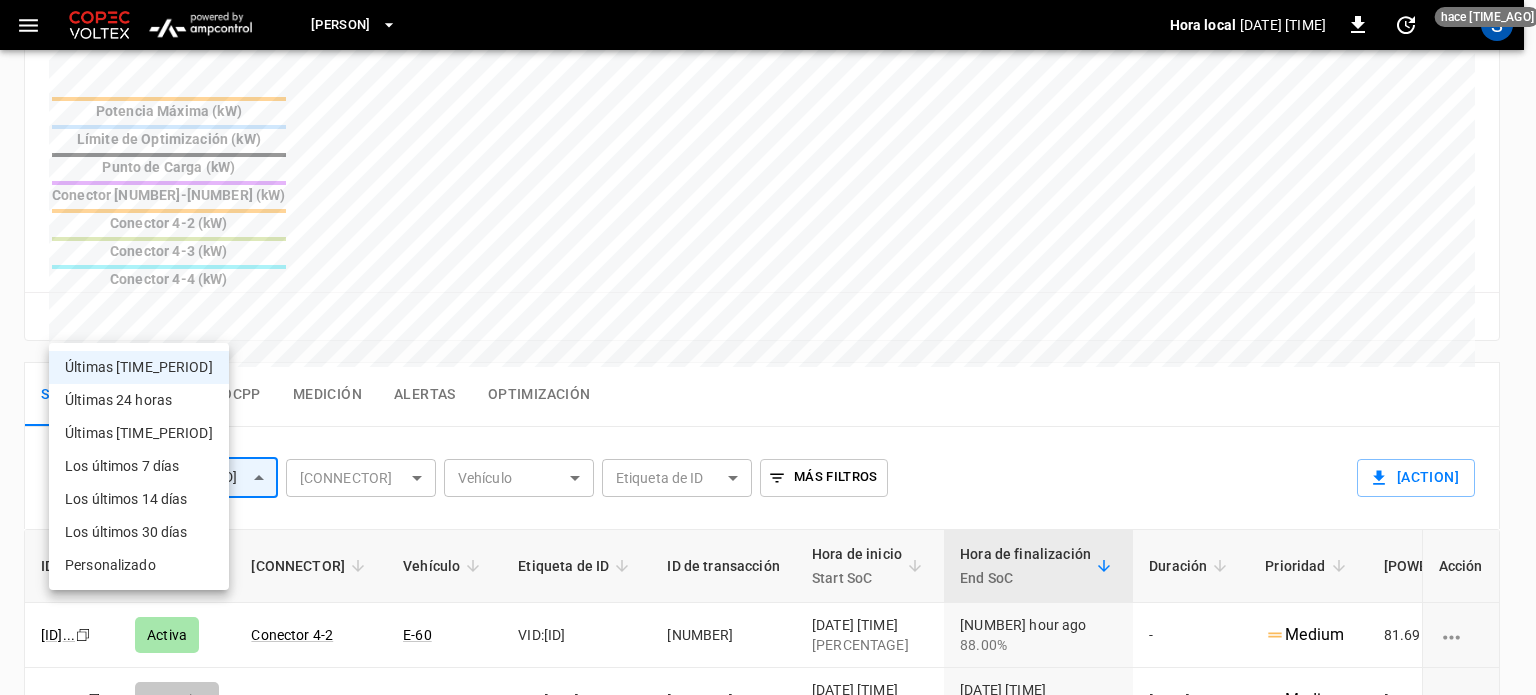 click on "Últimas 24 horas" at bounding box center (139, 400) 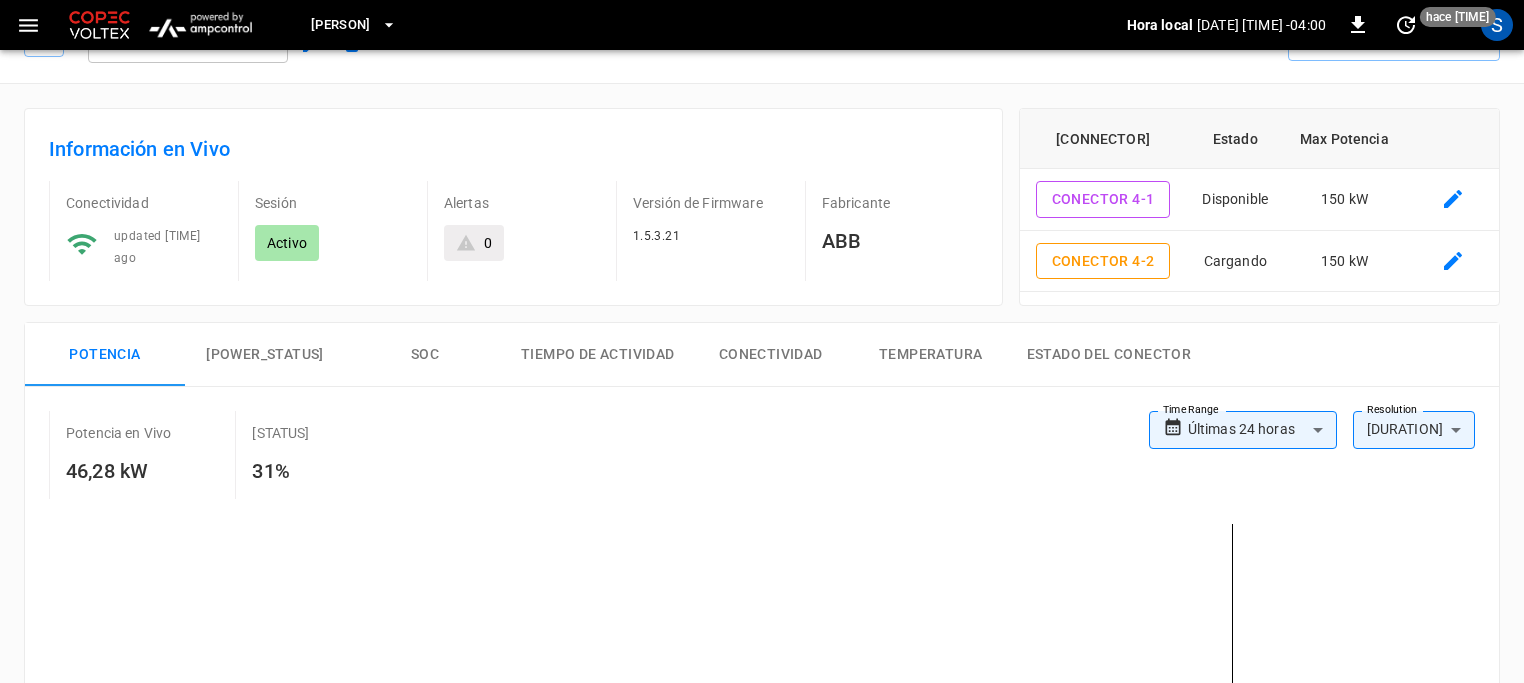 scroll, scrollTop: 0, scrollLeft: 0, axis: both 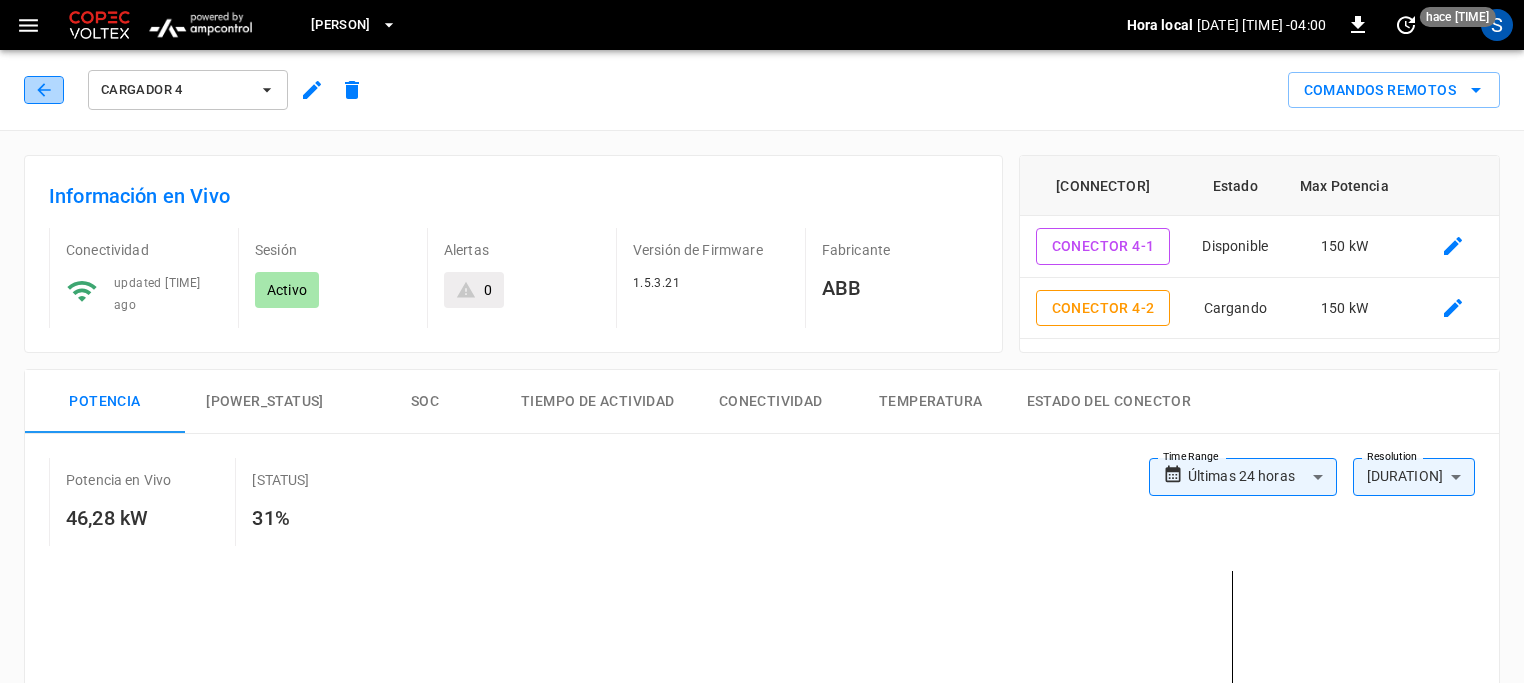 click at bounding box center [44, 90] 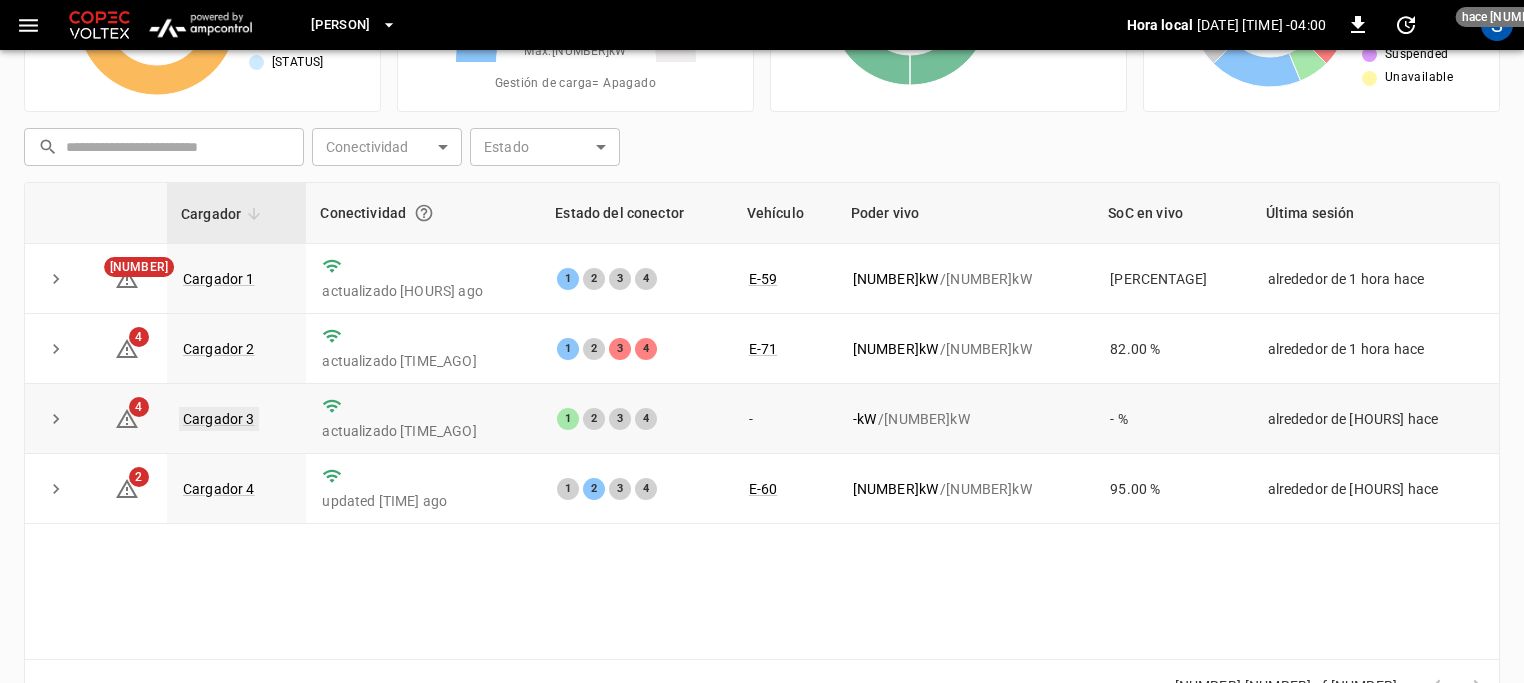 click on "Cargador 3" at bounding box center (219, 419) 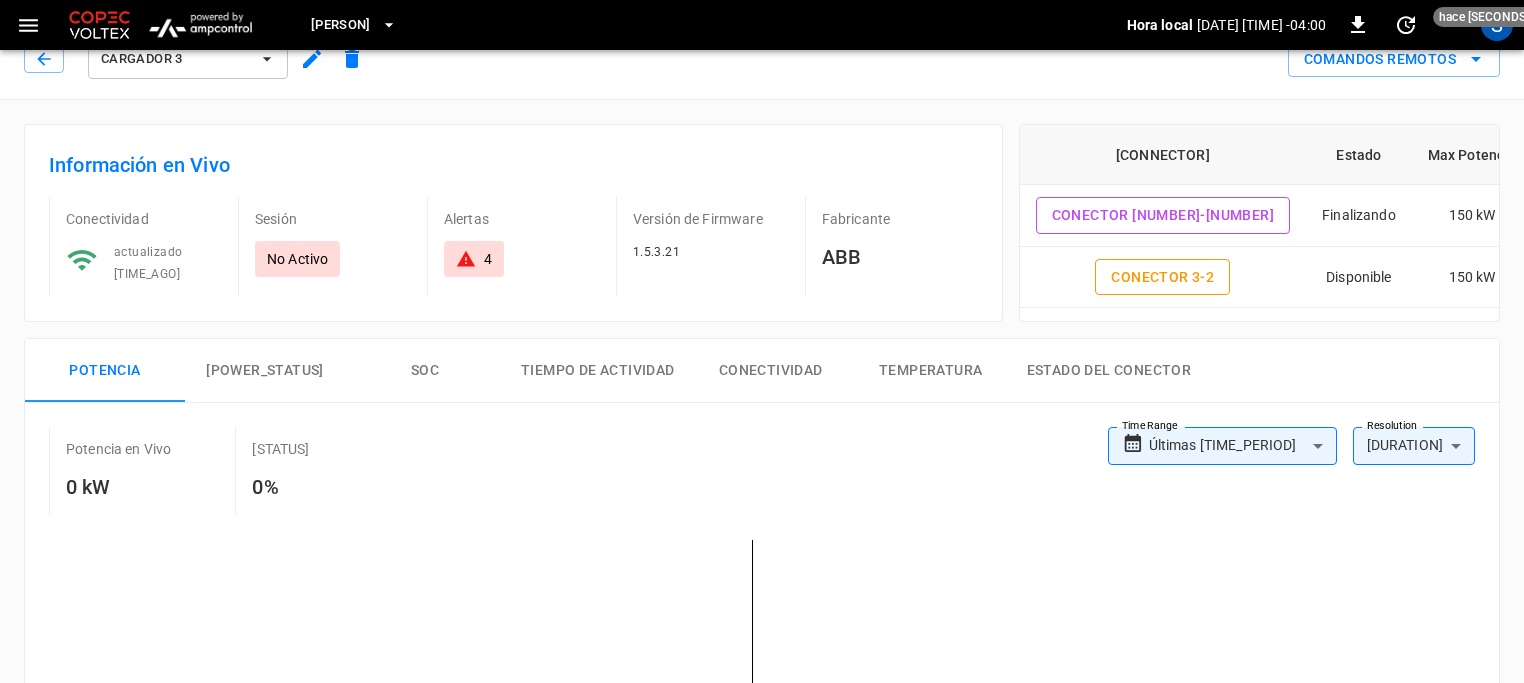 scroll, scrollTop: 0, scrollLeft: 0, axis: both 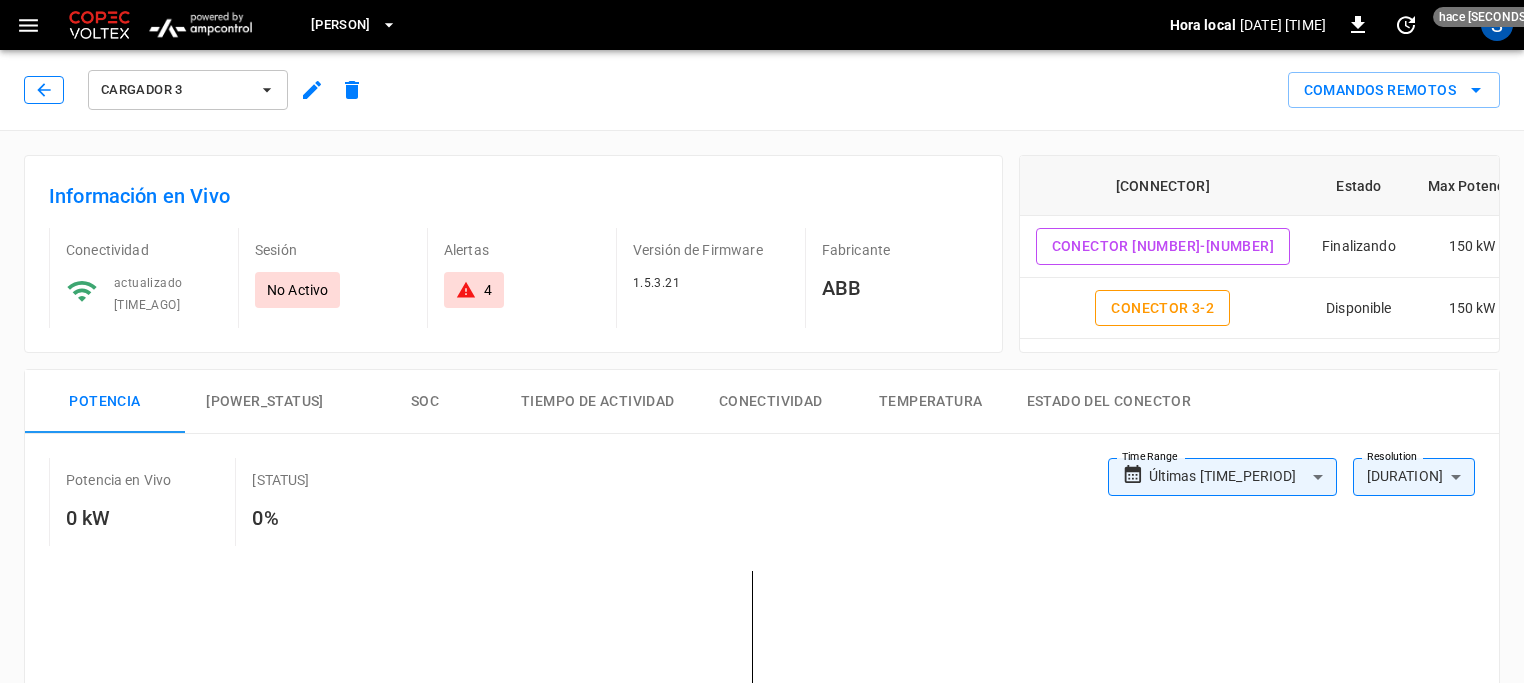 click at bounding box center [44, 90] 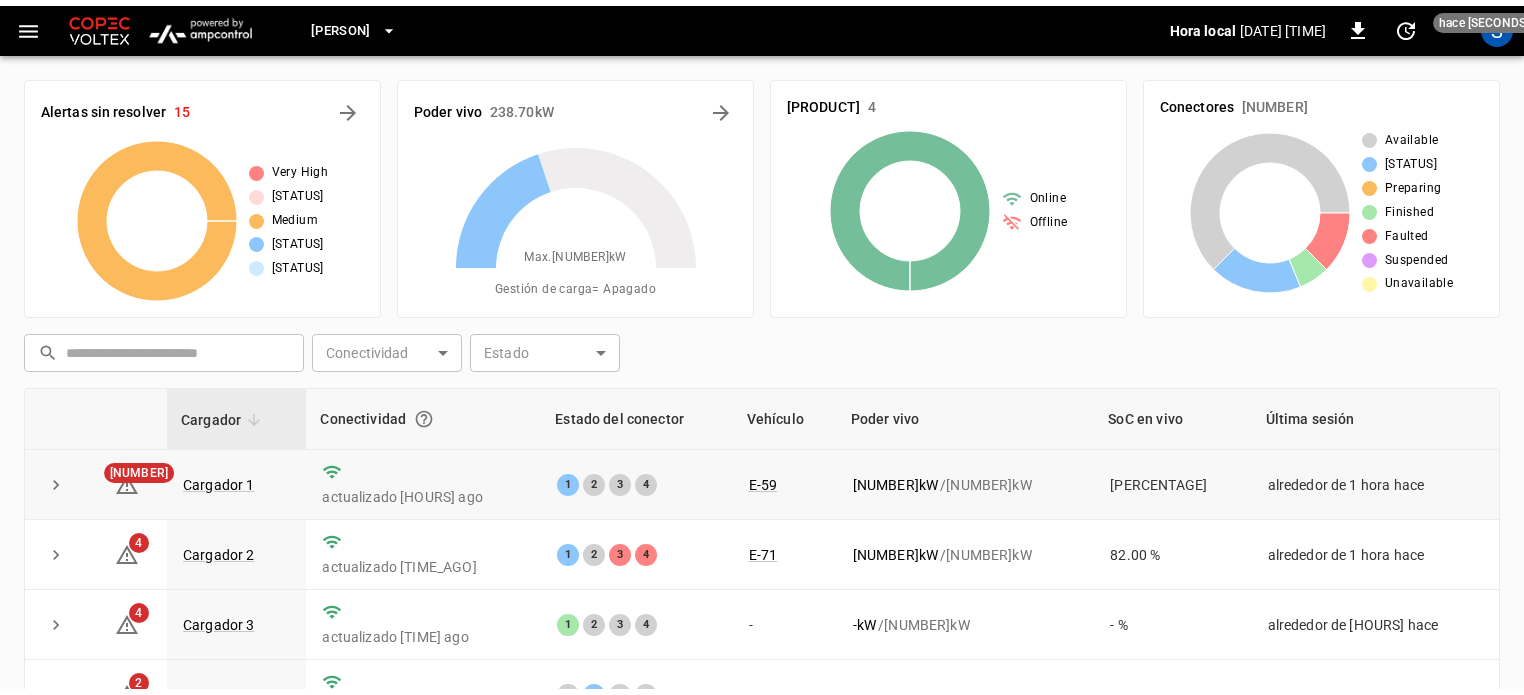 scroll, scrollTop: 200, scrollLeft: 0, axis: vertical 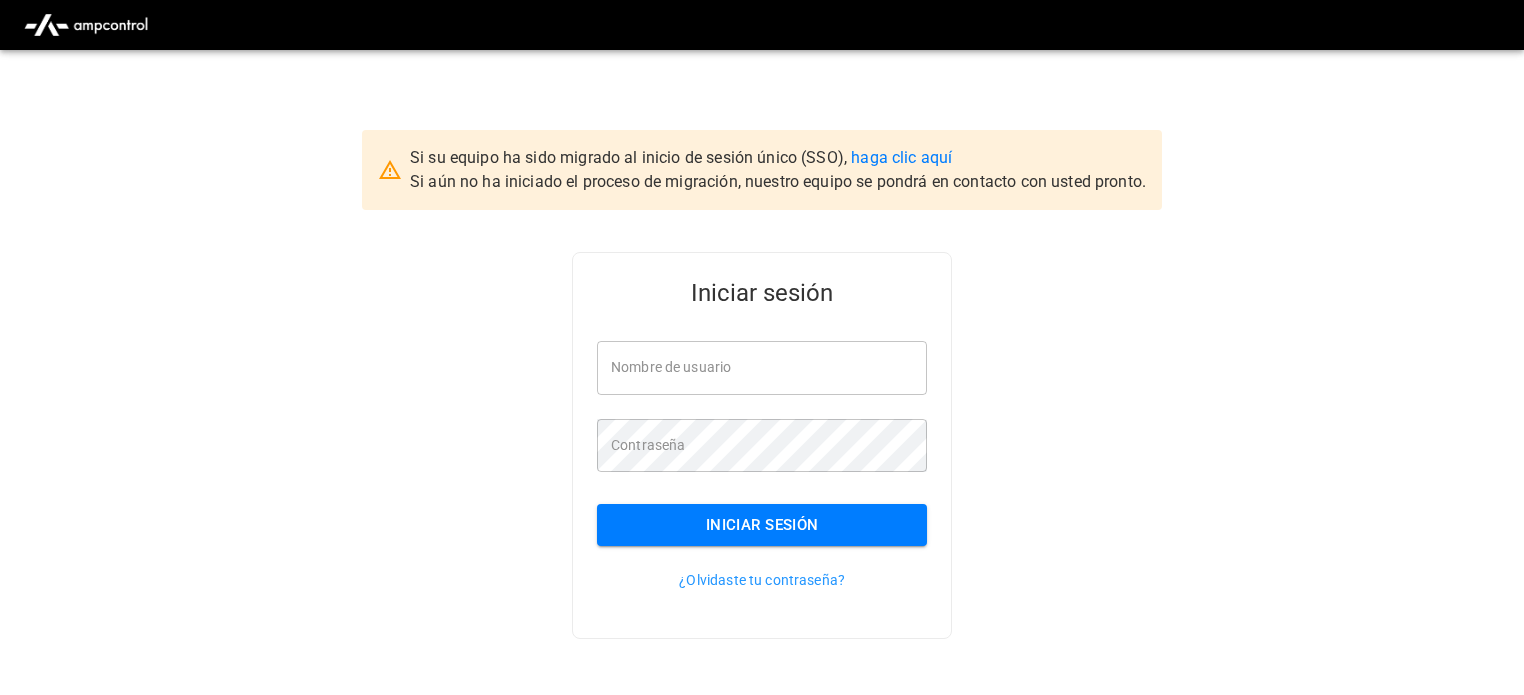 type on "**********" 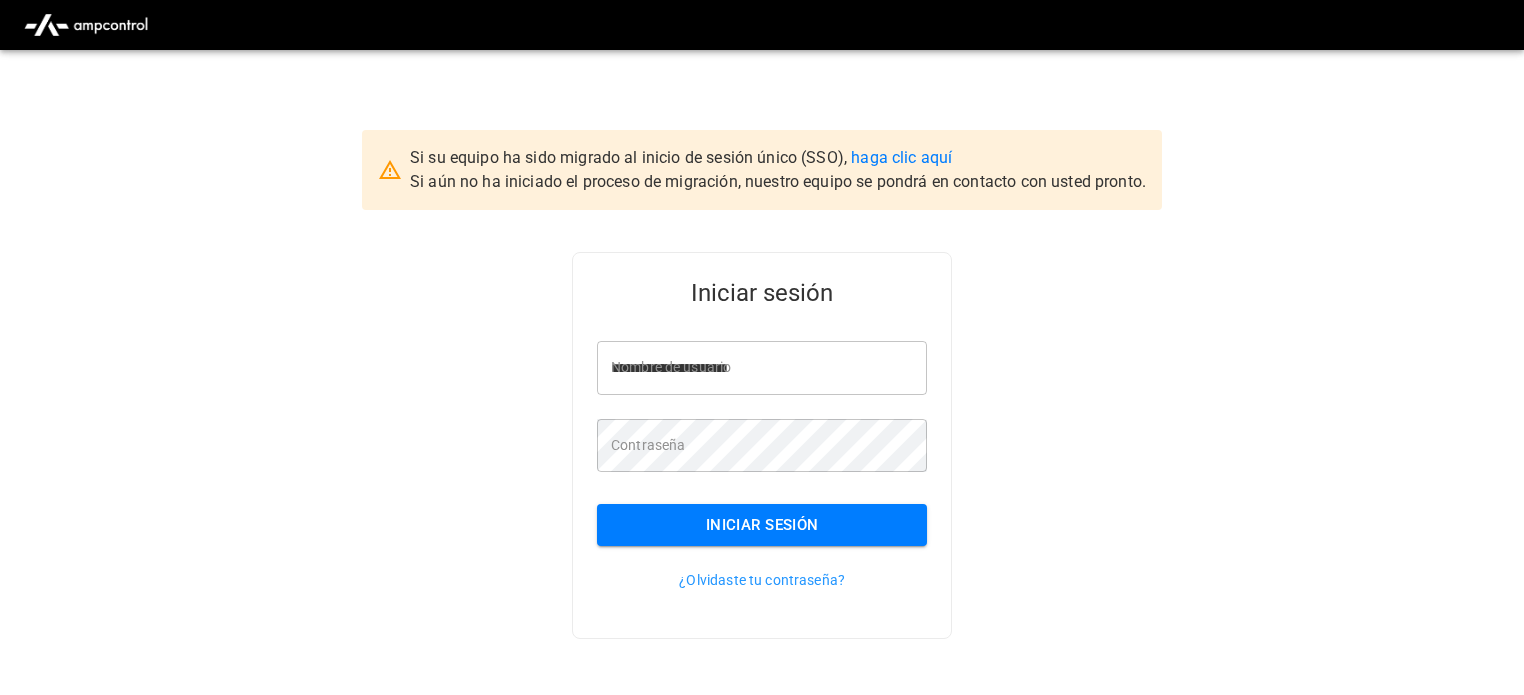 click on "**********" at bounding box center (762, 477) 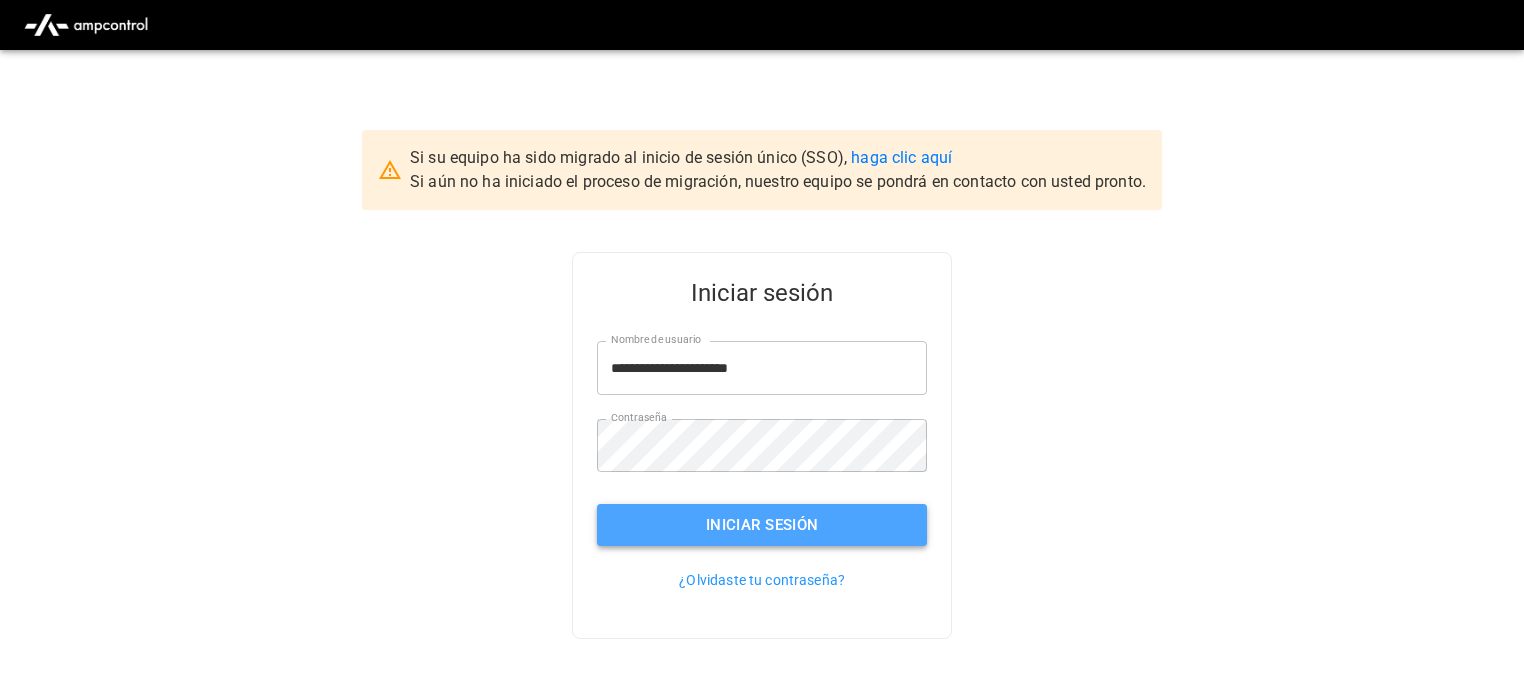 click on "Iniciar sesión" at bounding box center (762, 525) 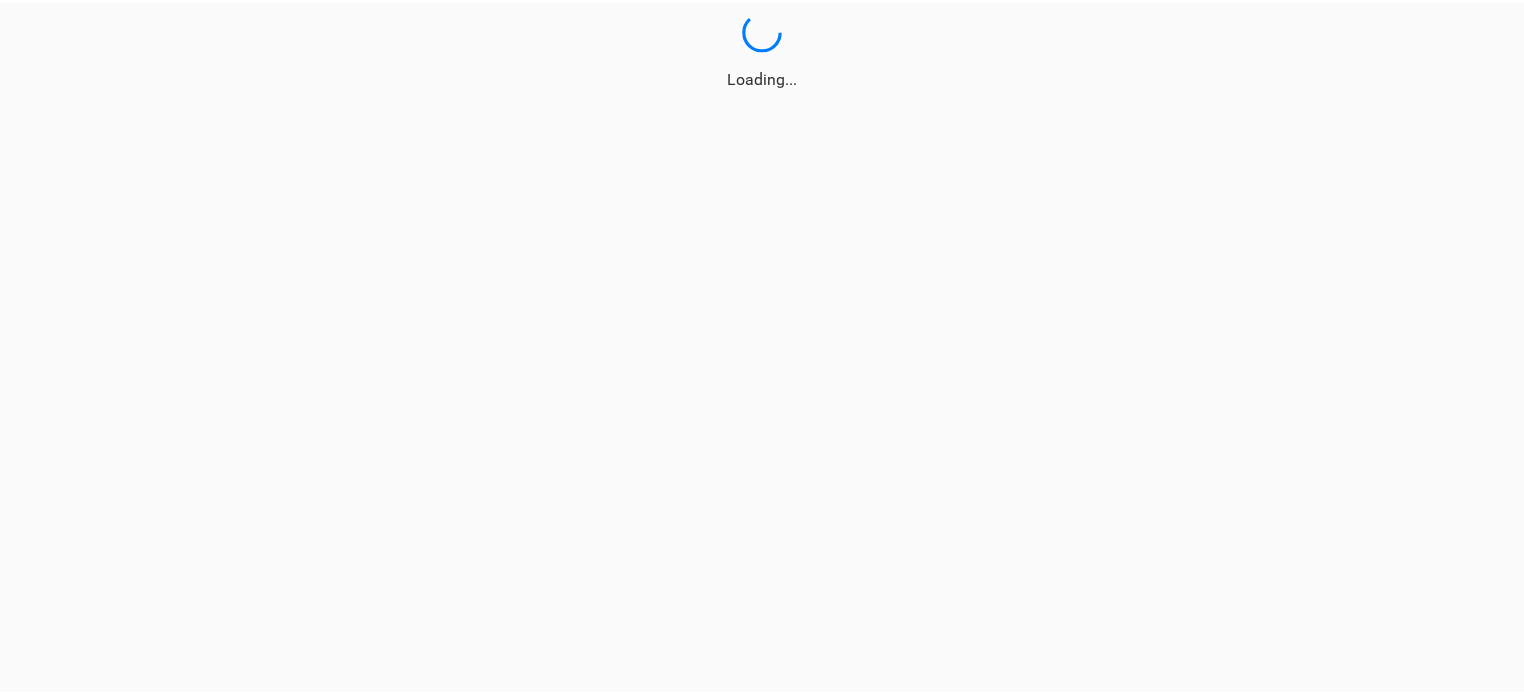 scroll, scrollTop: 0, scrollLeft: 0, axis: both 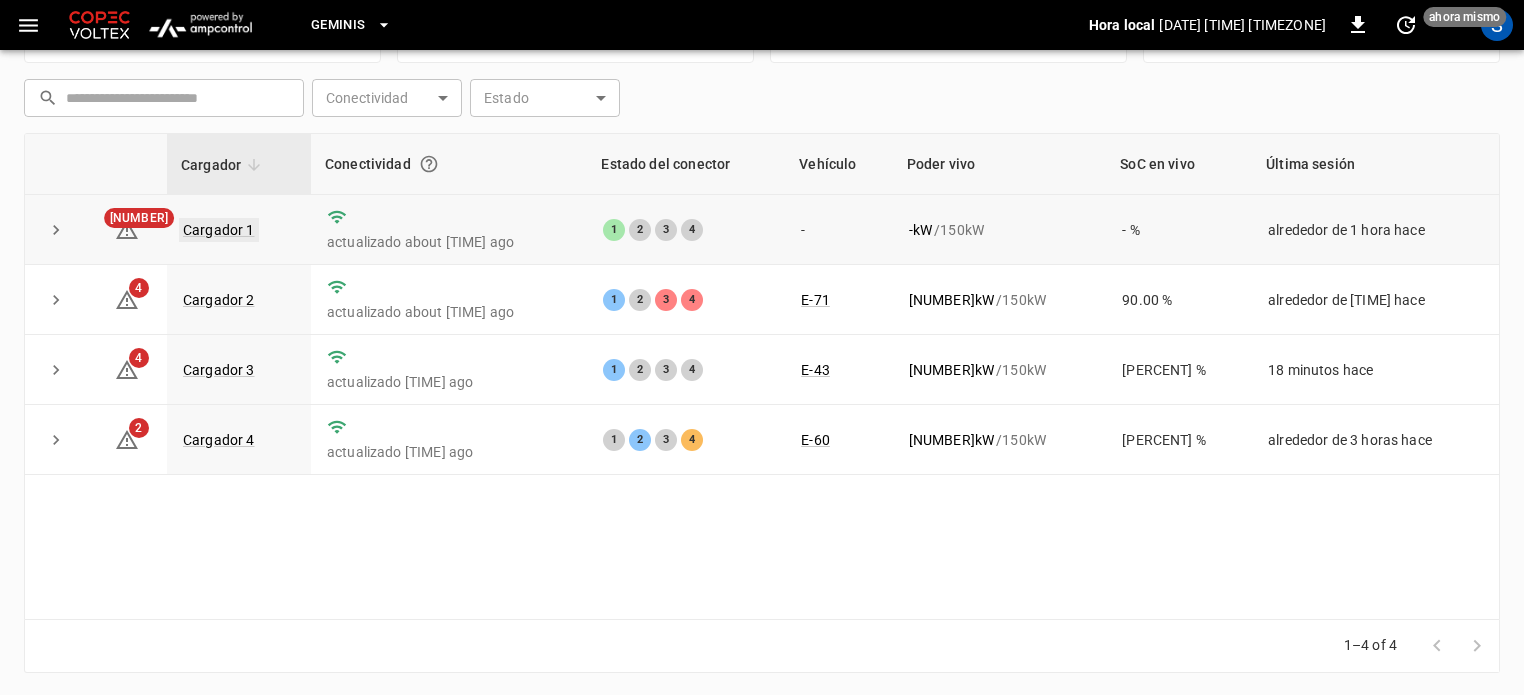 click on "Cargador 1" at bounding box center (219, 230) 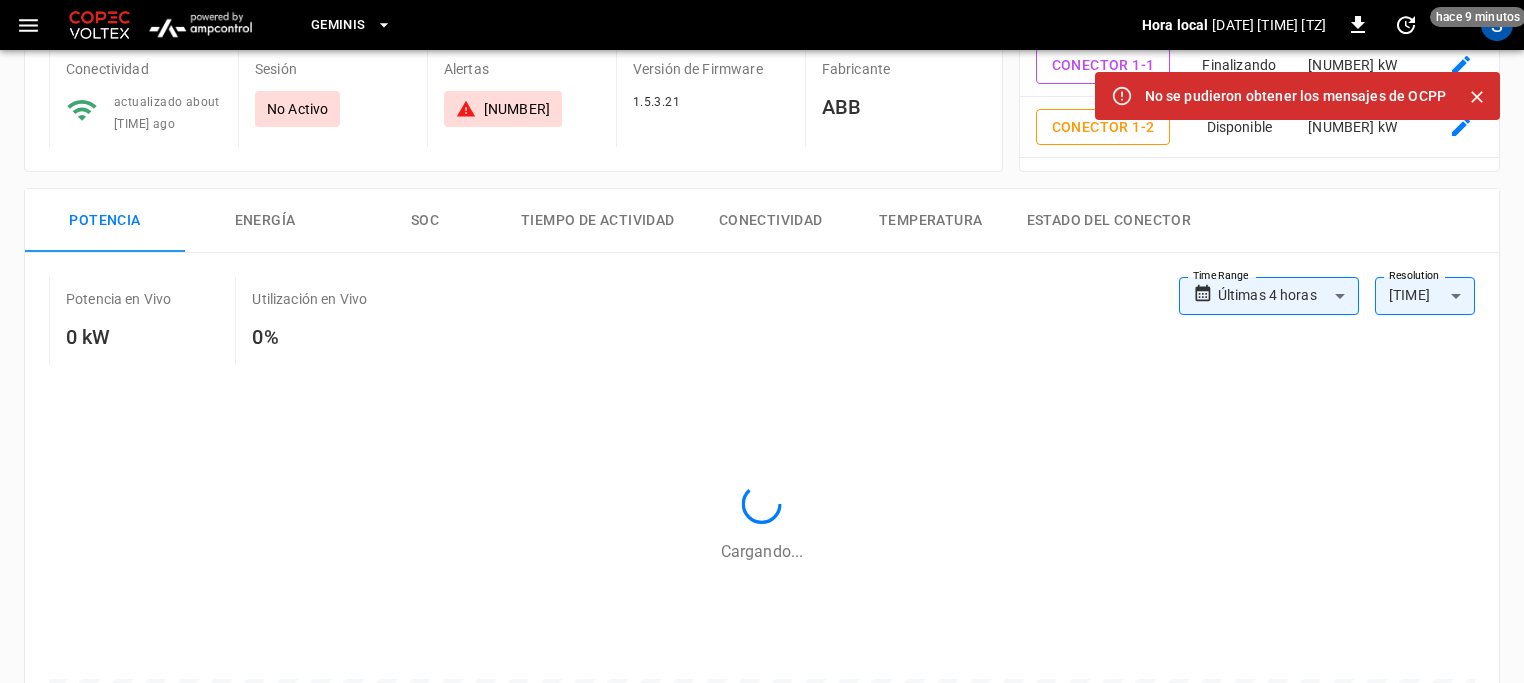 scroll, scrollTop: 0, scrollLeft: 0, axis: both 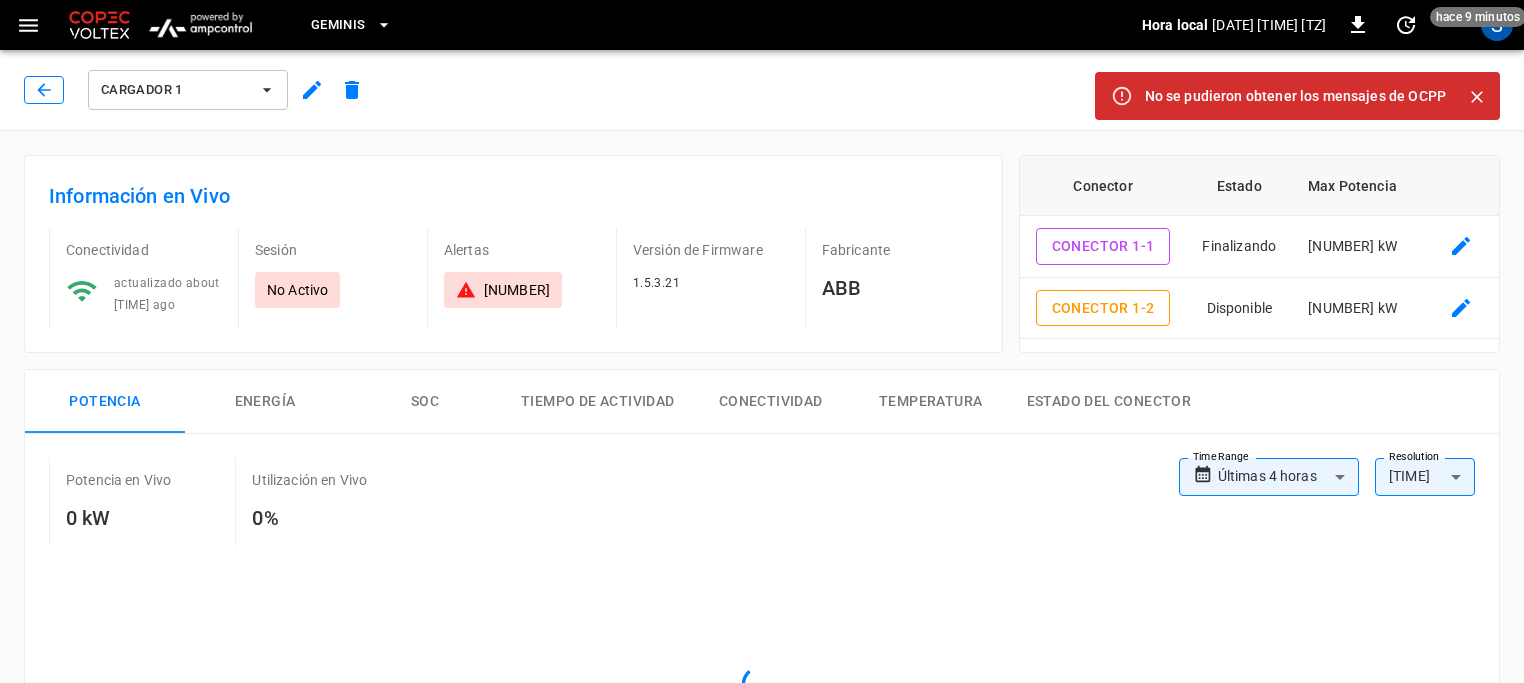 click at bounding box center (44, 90) 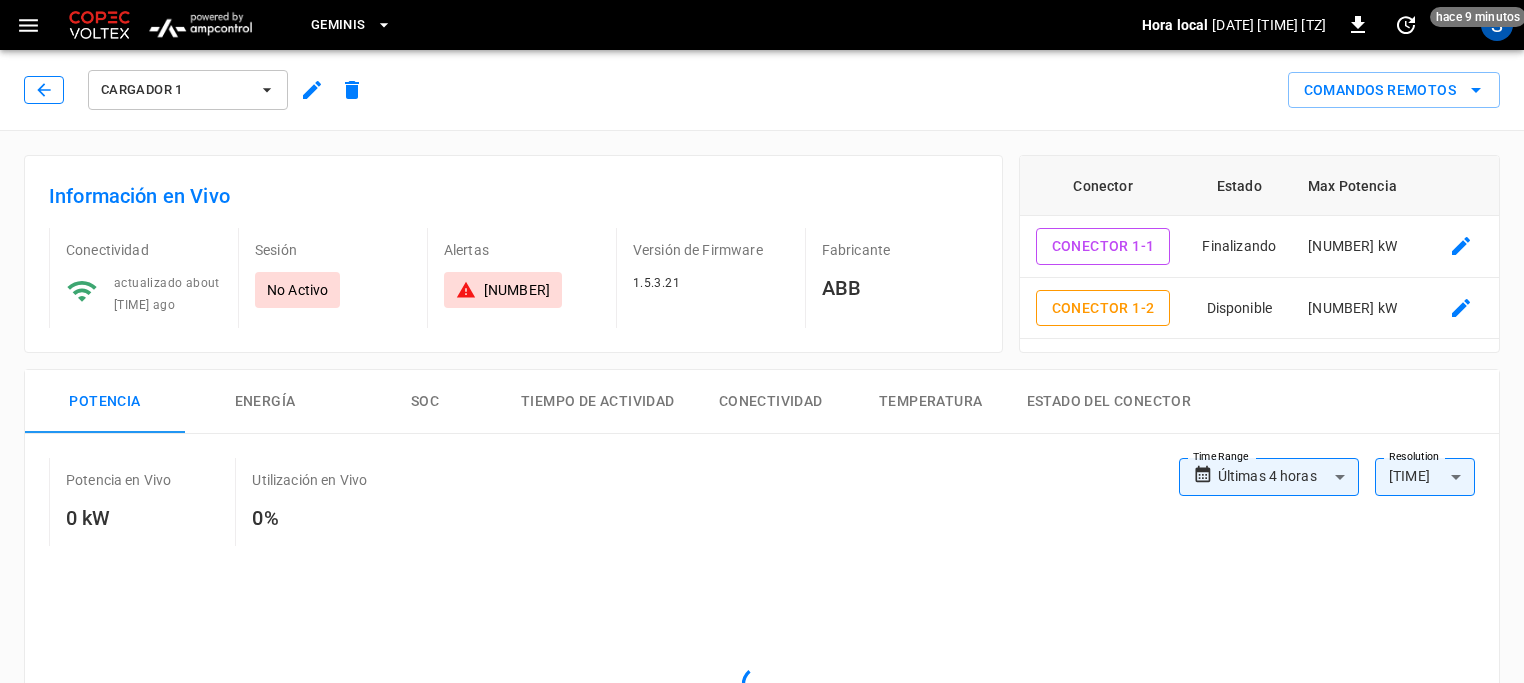 scroll, scrollTop: 249, scrollLeft: 0, axis: vertical 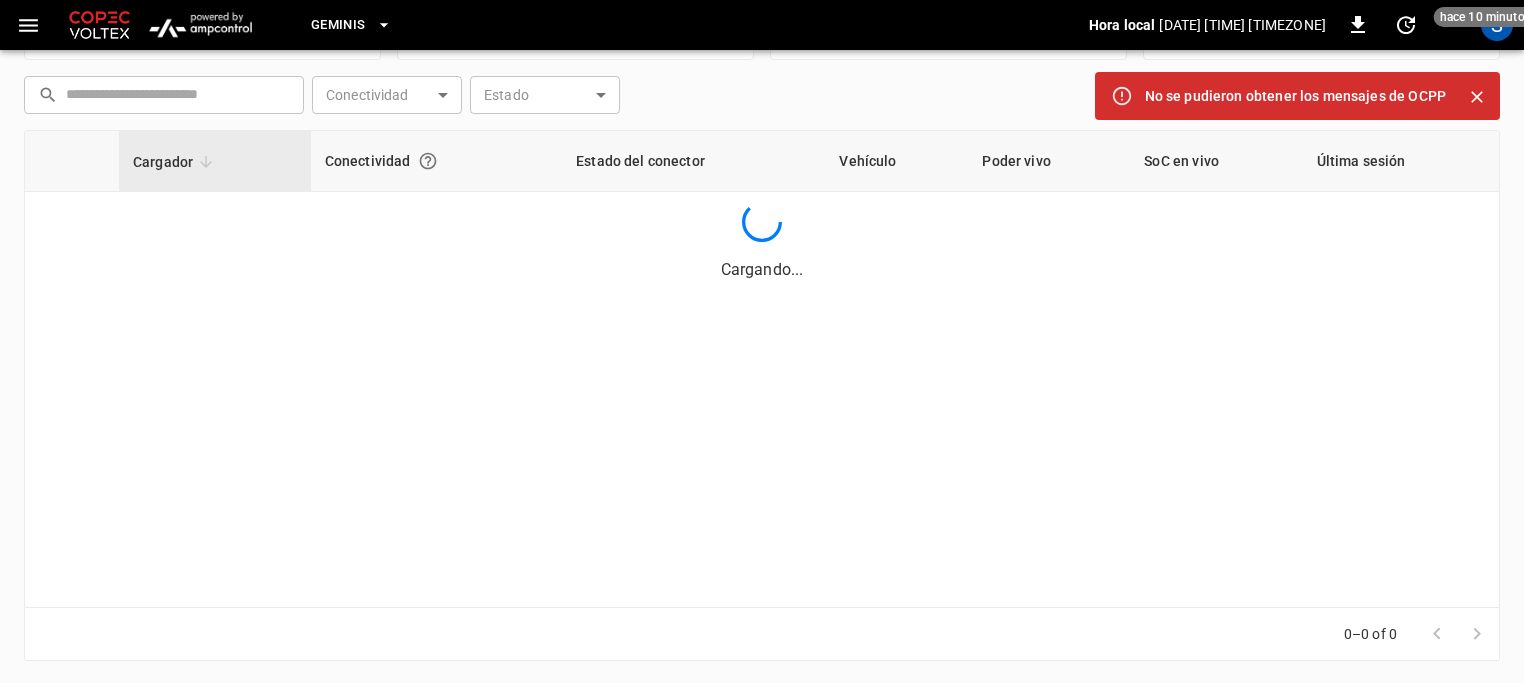 click on "Cargador Conectividad Estado del conector Vehículo Poder vivo SoC en vivo Última sesión Cargando..." at bounding box center [762, 369] 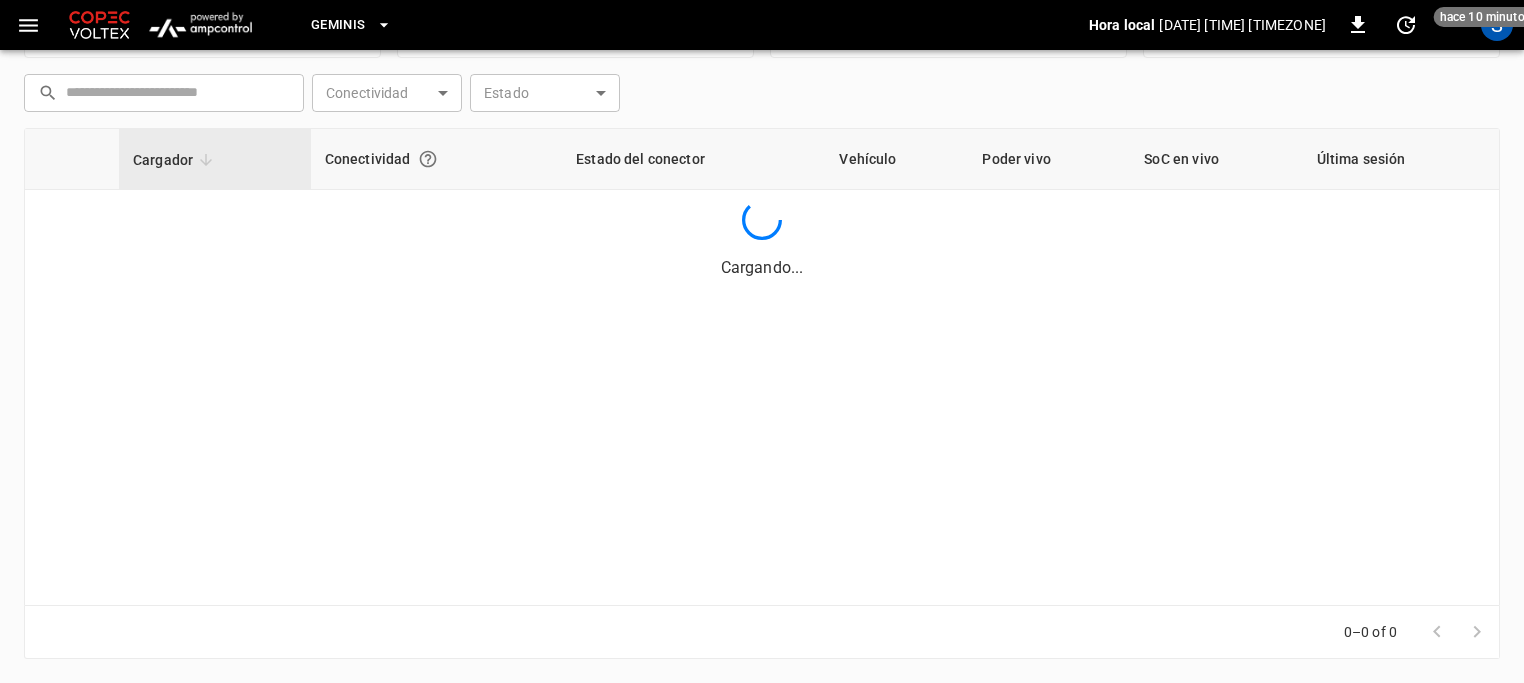scroll, scrollTop: 0, scrollLeft: 0, axis: both 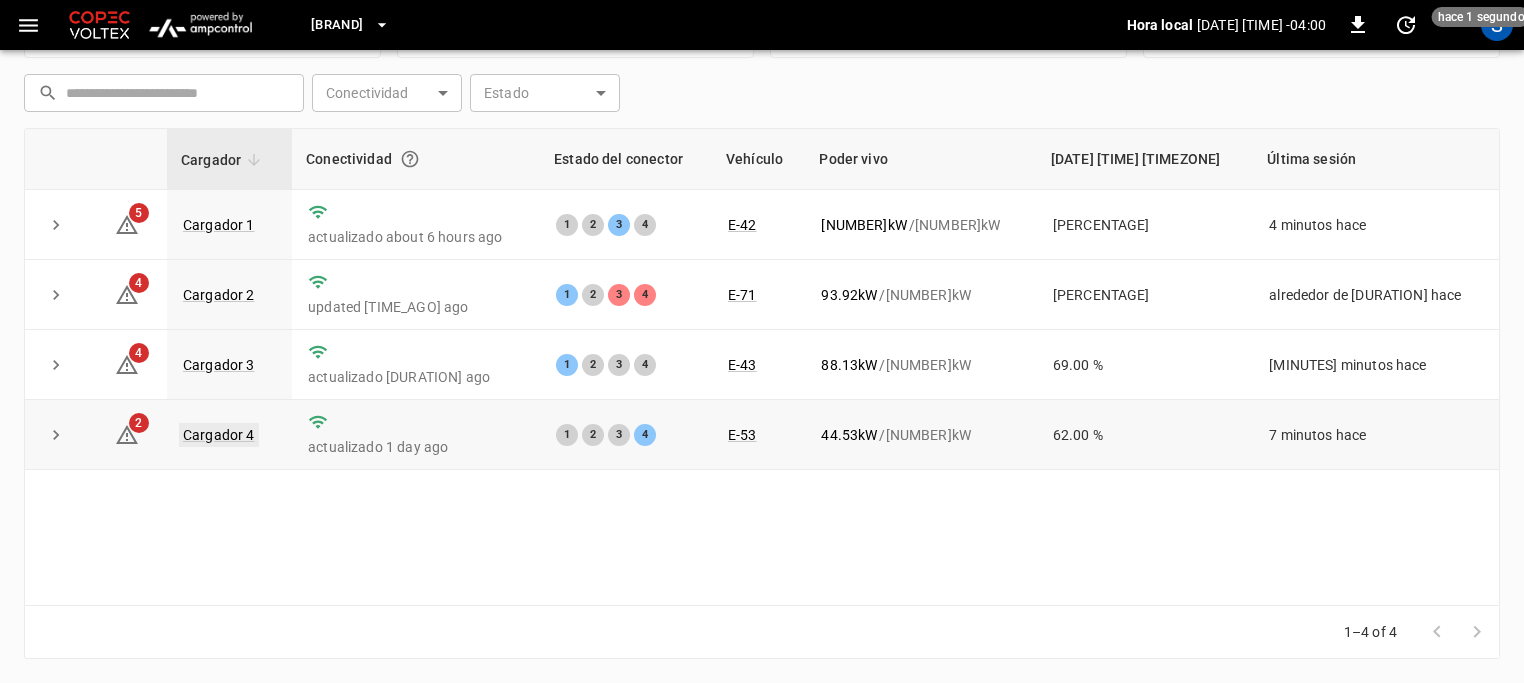 click on "Cargador 4" at bounding box center [219, 435] 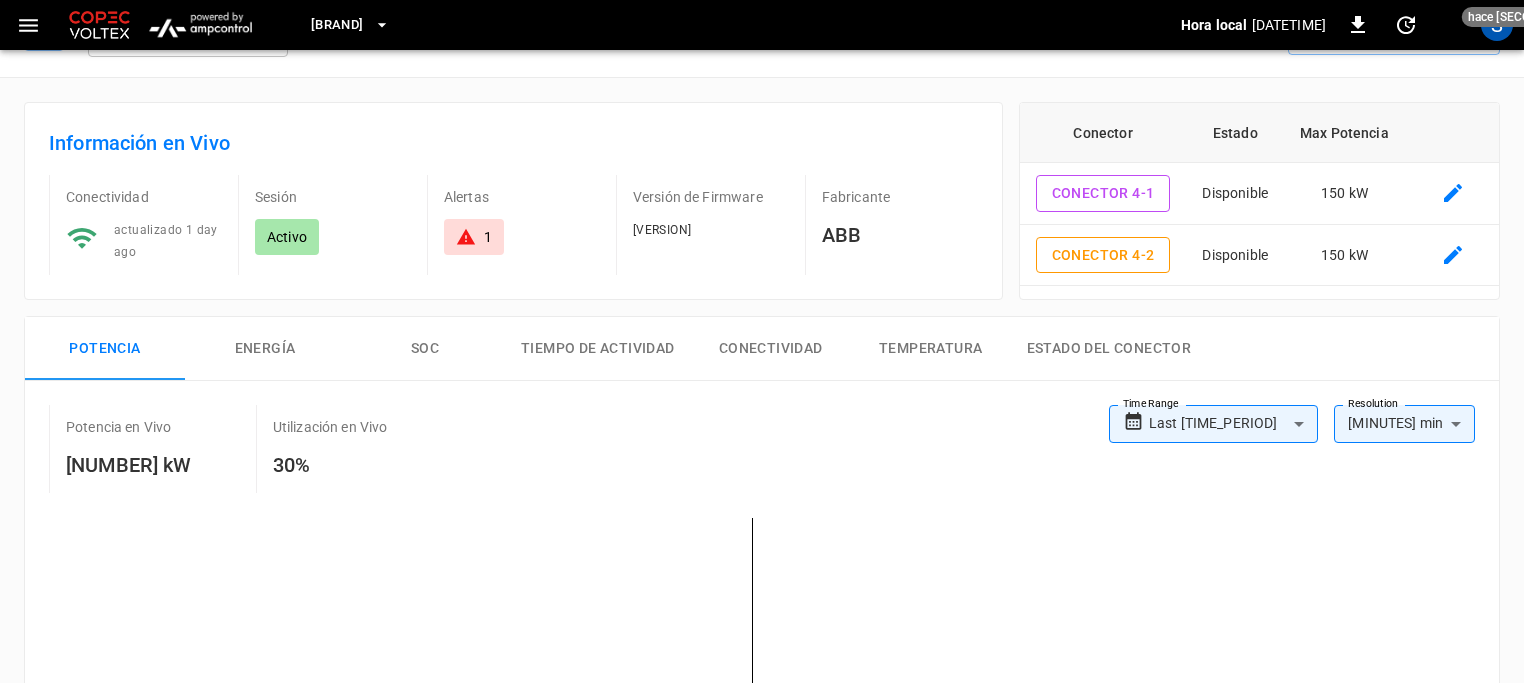 scroll, scrollTop: 0, scrollLeft: 0, axis: both 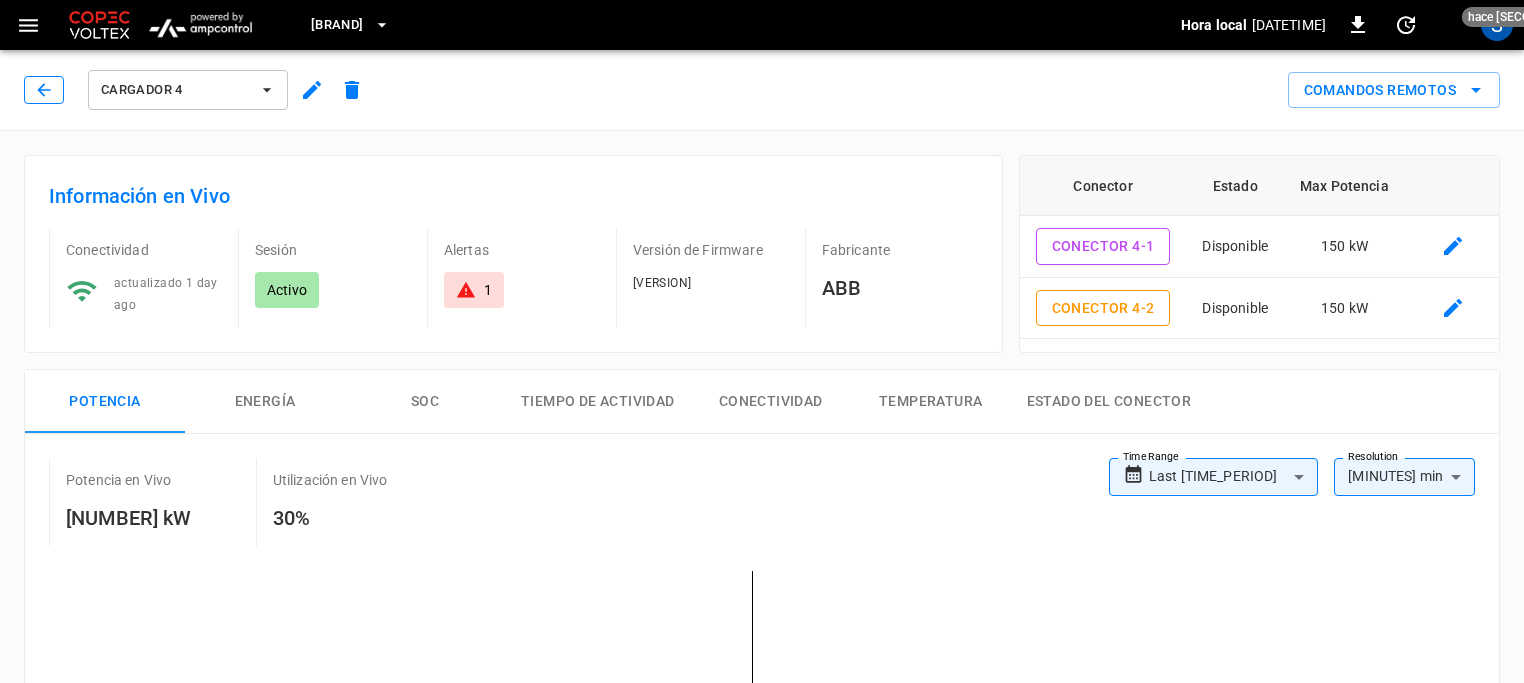 click at bounding box center [44, 90] 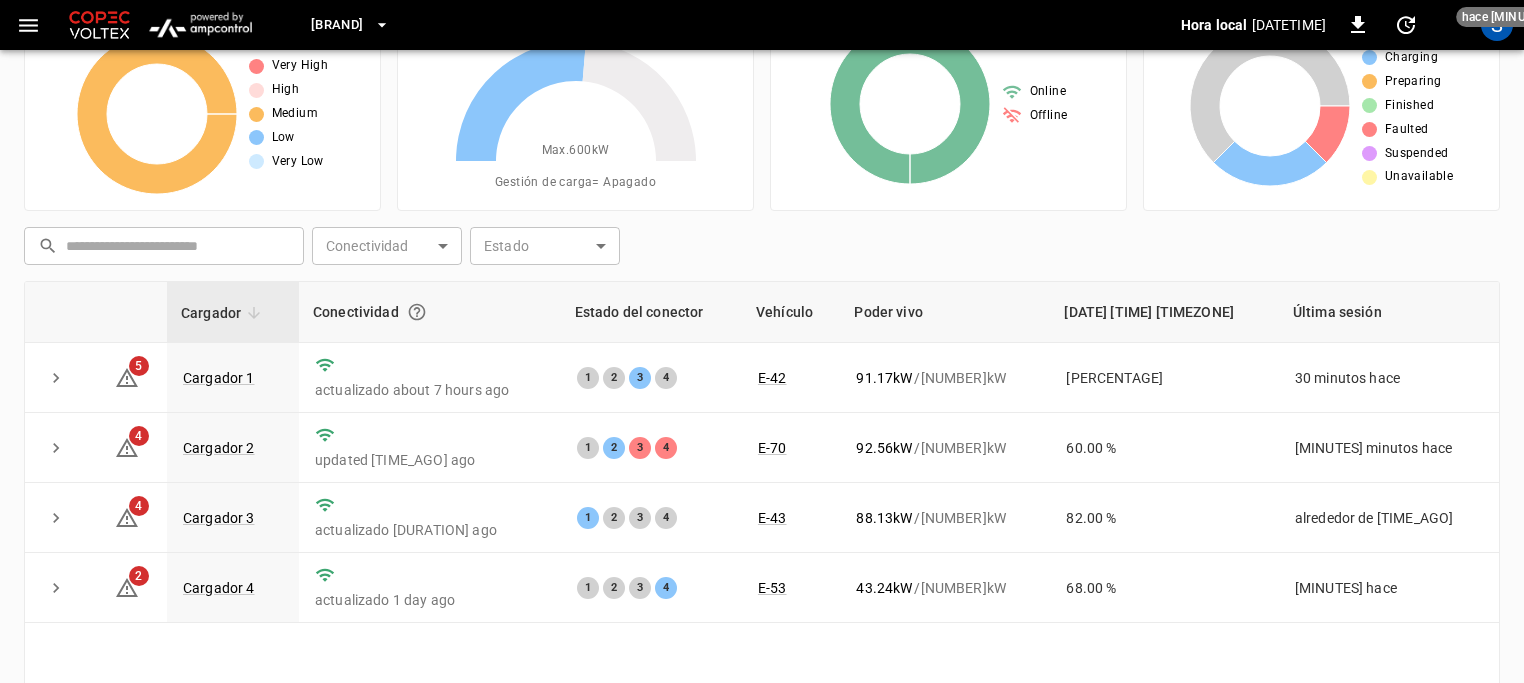 scroll, scrollTop: 200, scrollLeft: 0, axis: vertical 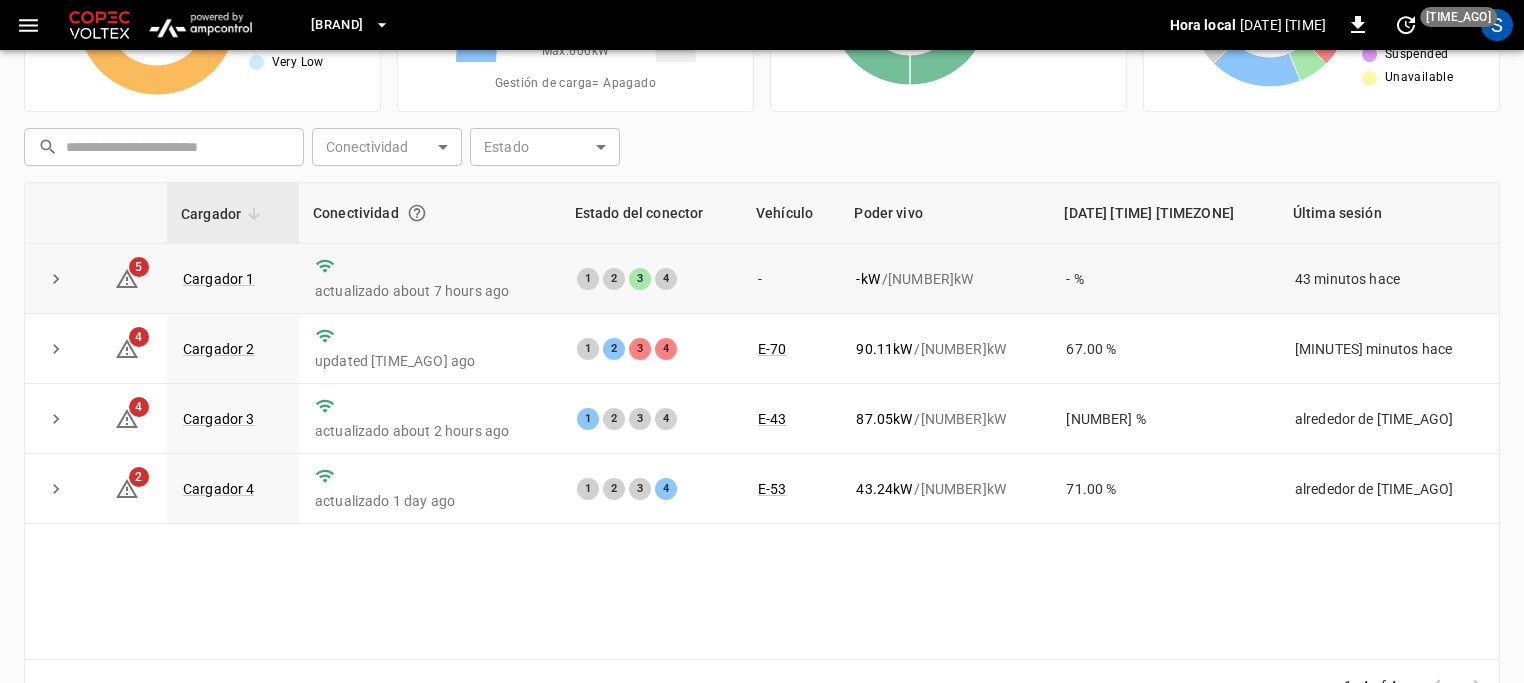 click on "Cargador 1" at bounding box center [233, 279] 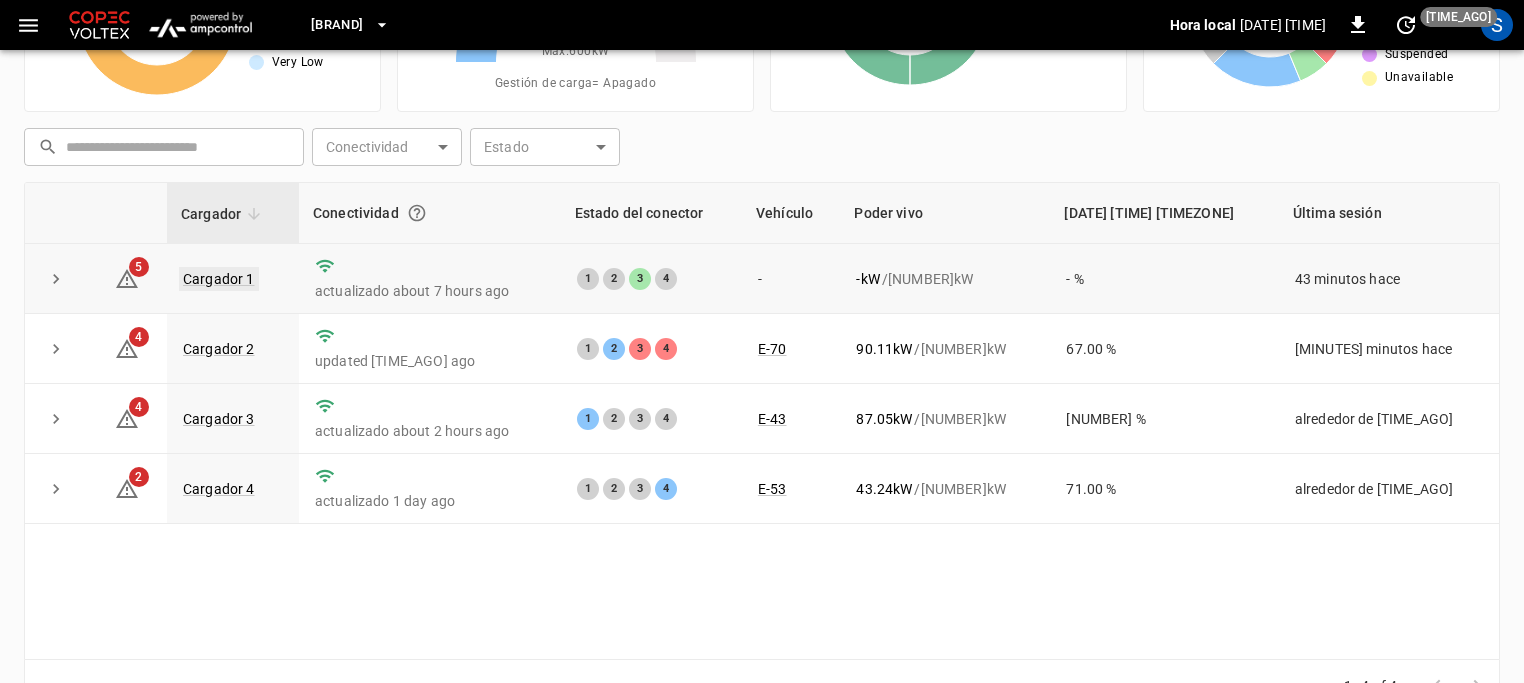 click on "Cargador 1" at bounding box center [219, 279] 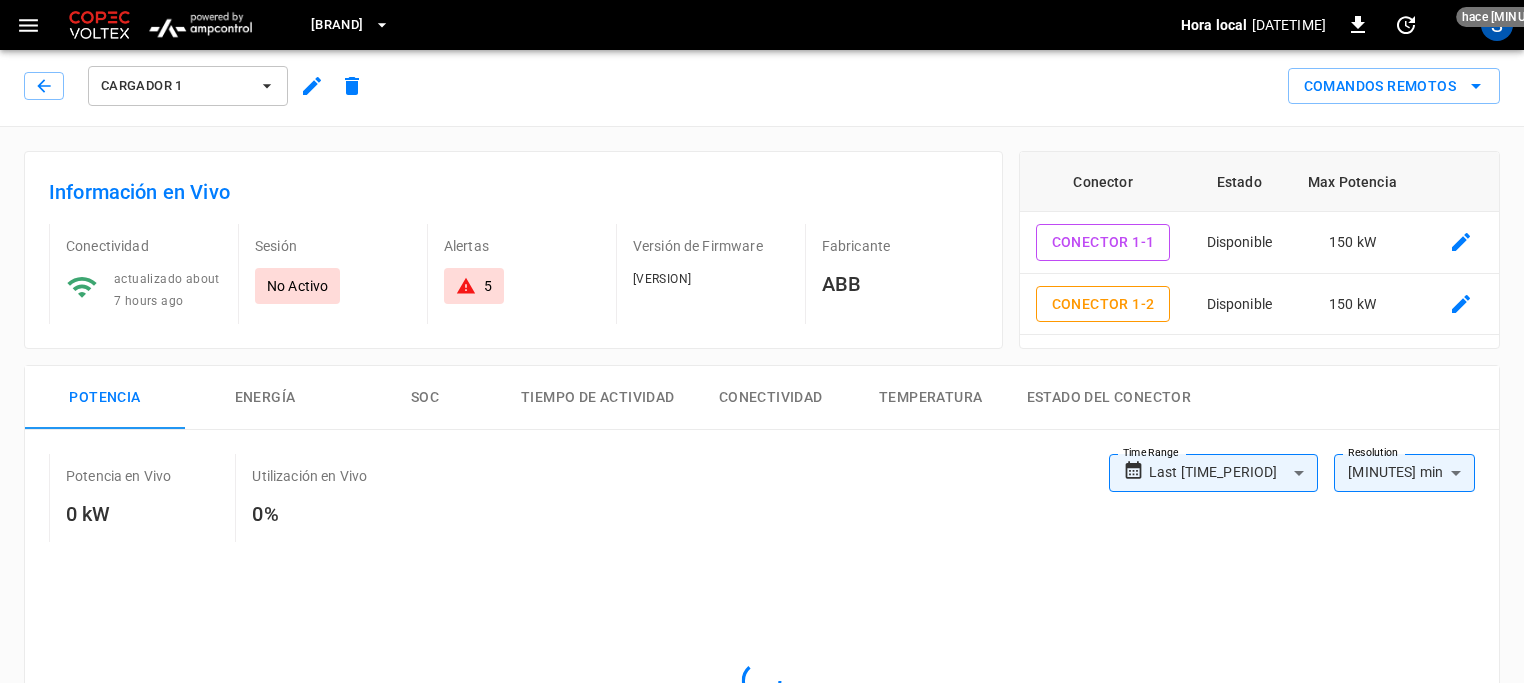 scroll, scrollTop: 0, scrollLeft: 0, axis: both 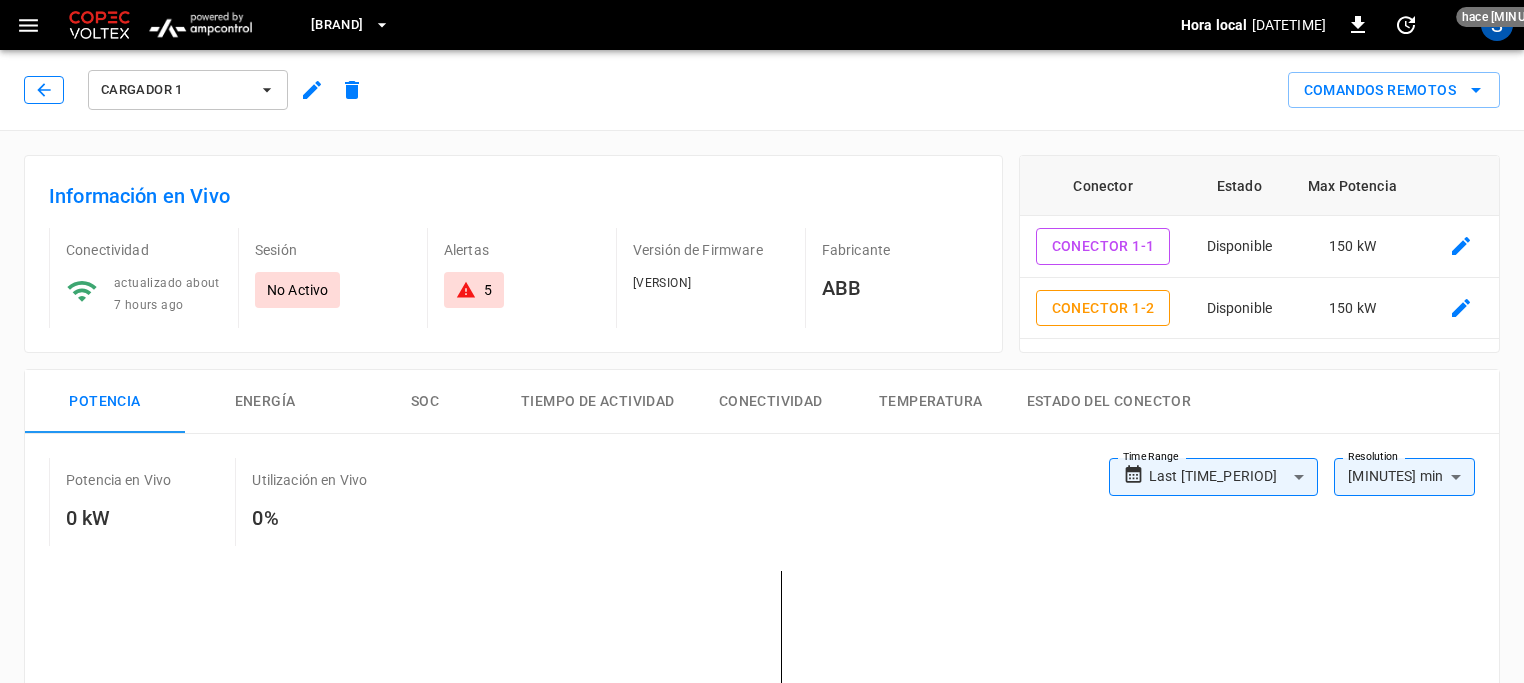 click at bounding box center [44, 90] 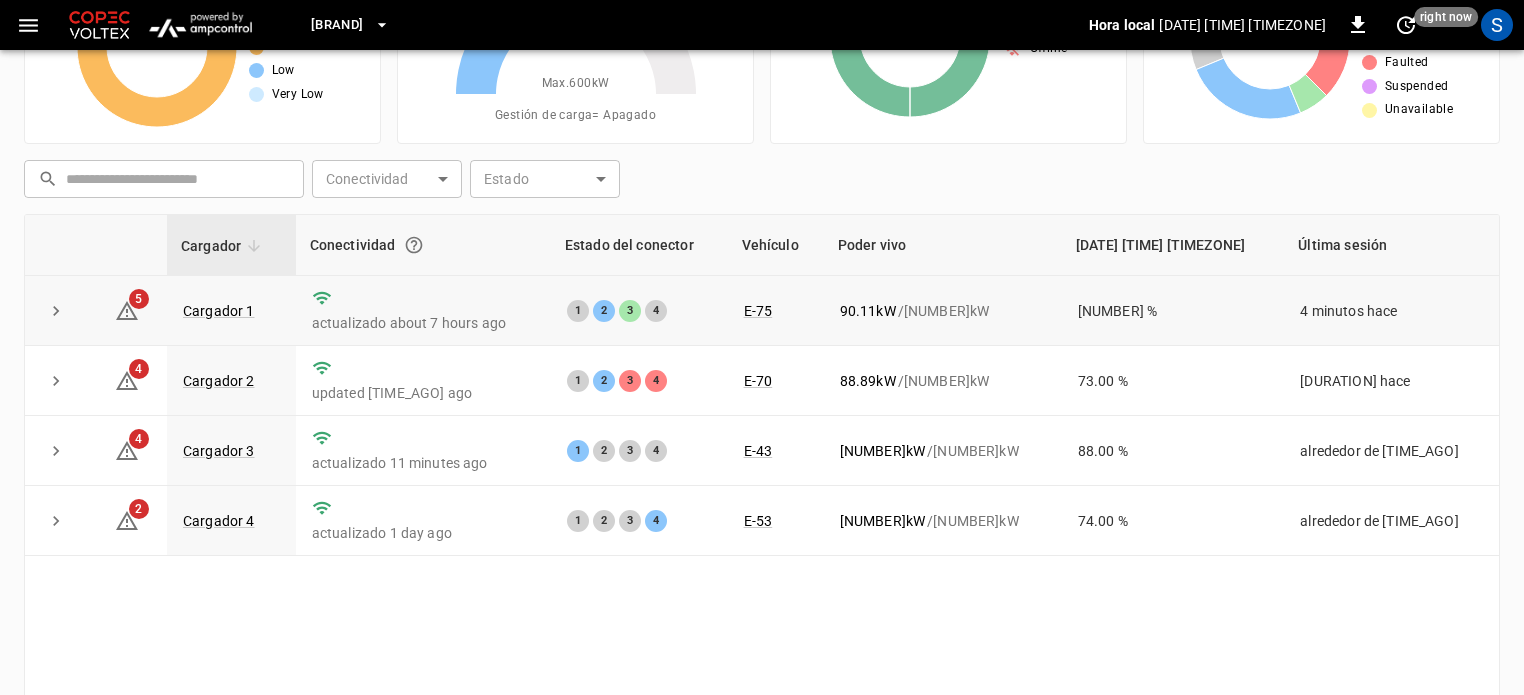 scroll, scrollTop: 200, scrollLeft: 0, axis: vertical 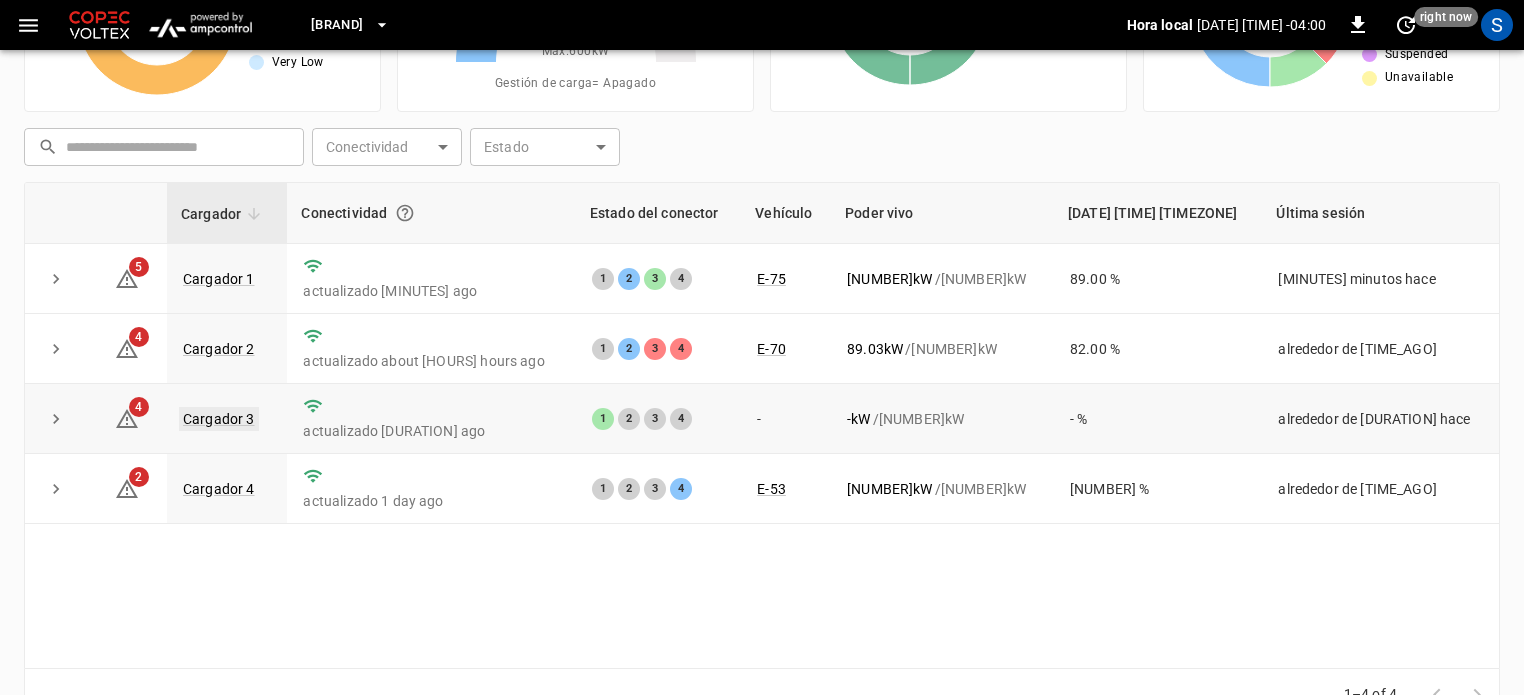 click on "Cargador 3" at bounding box center [219, 419] 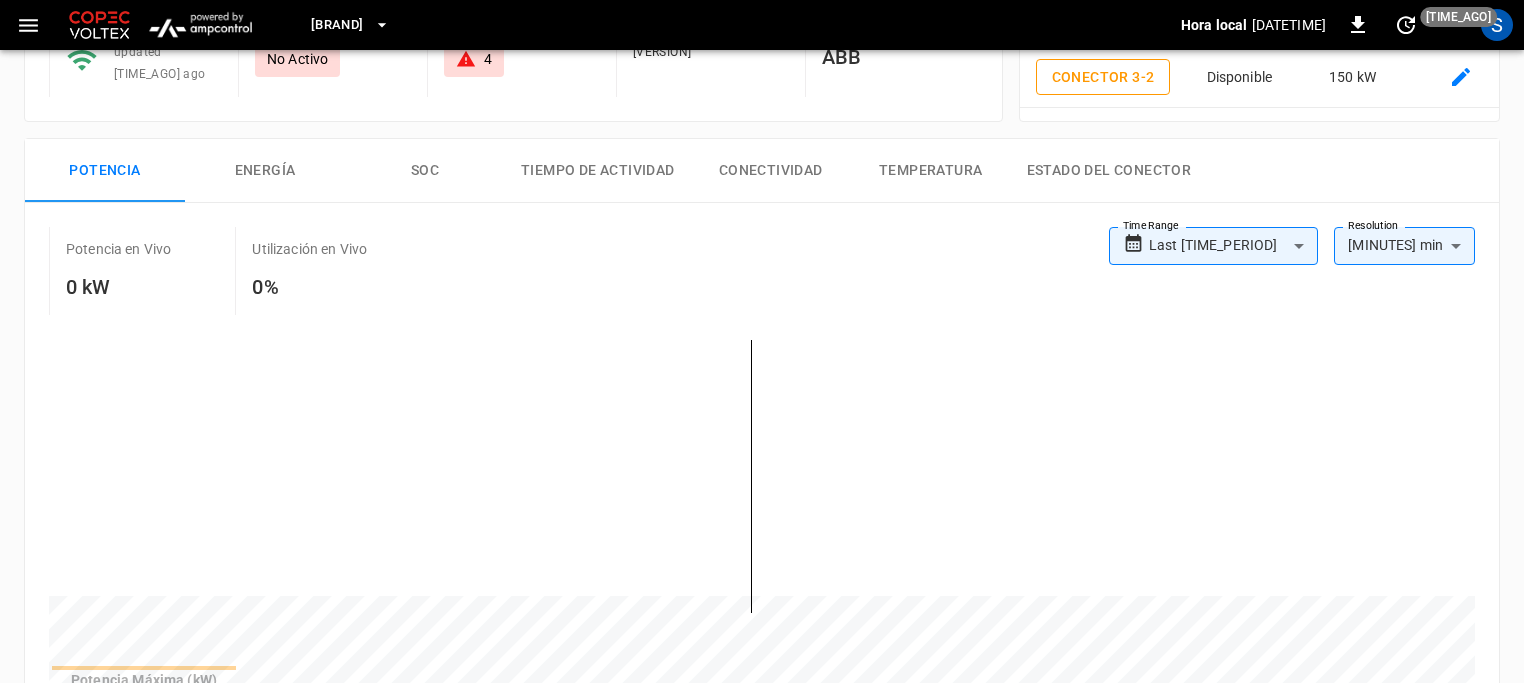 scroll, scrollTop: 0, scrollLeft: 0, axis: both 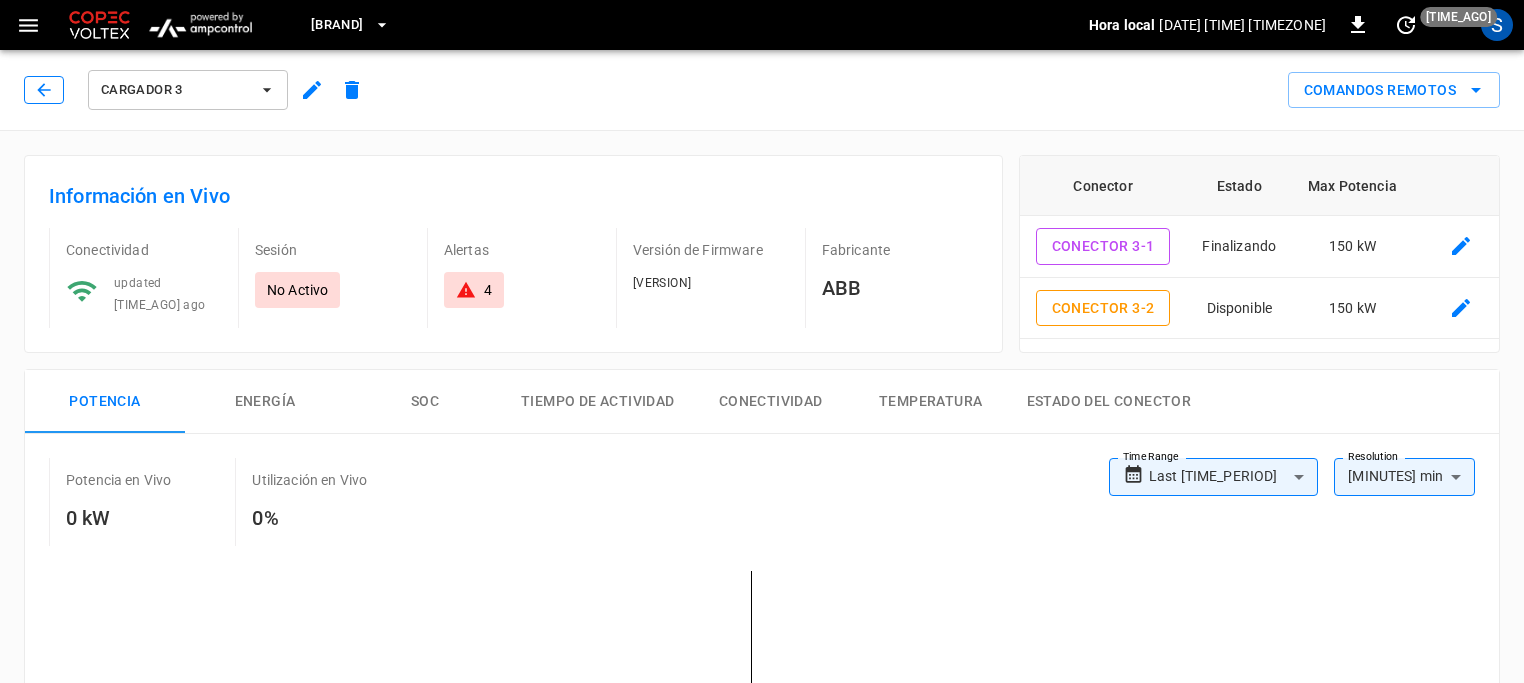 click at bounding box center (44, 90) 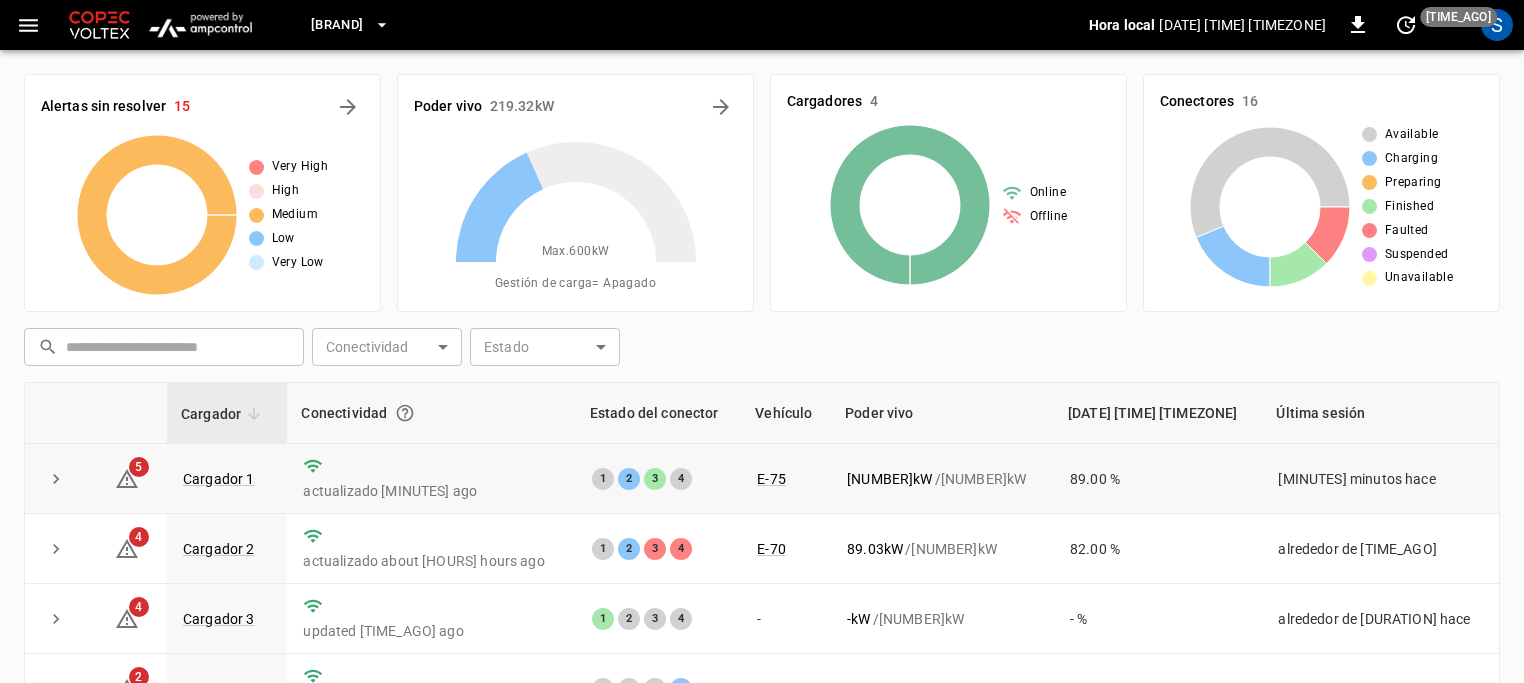 scroll, scrollTop: 200, scrollLeft: 0, axis: vertical 